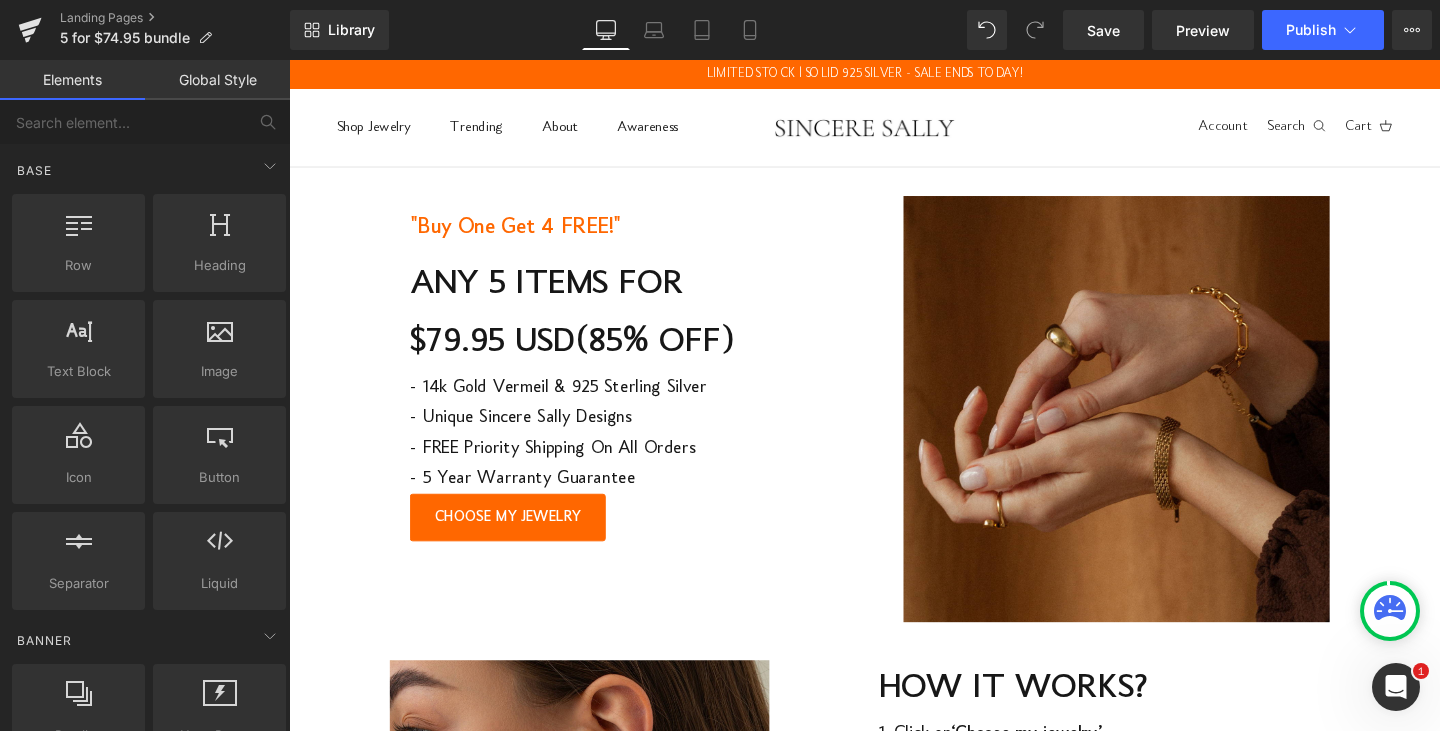 scroll, scrollTop: 1873, scrollLeft: 0, axis: vertical 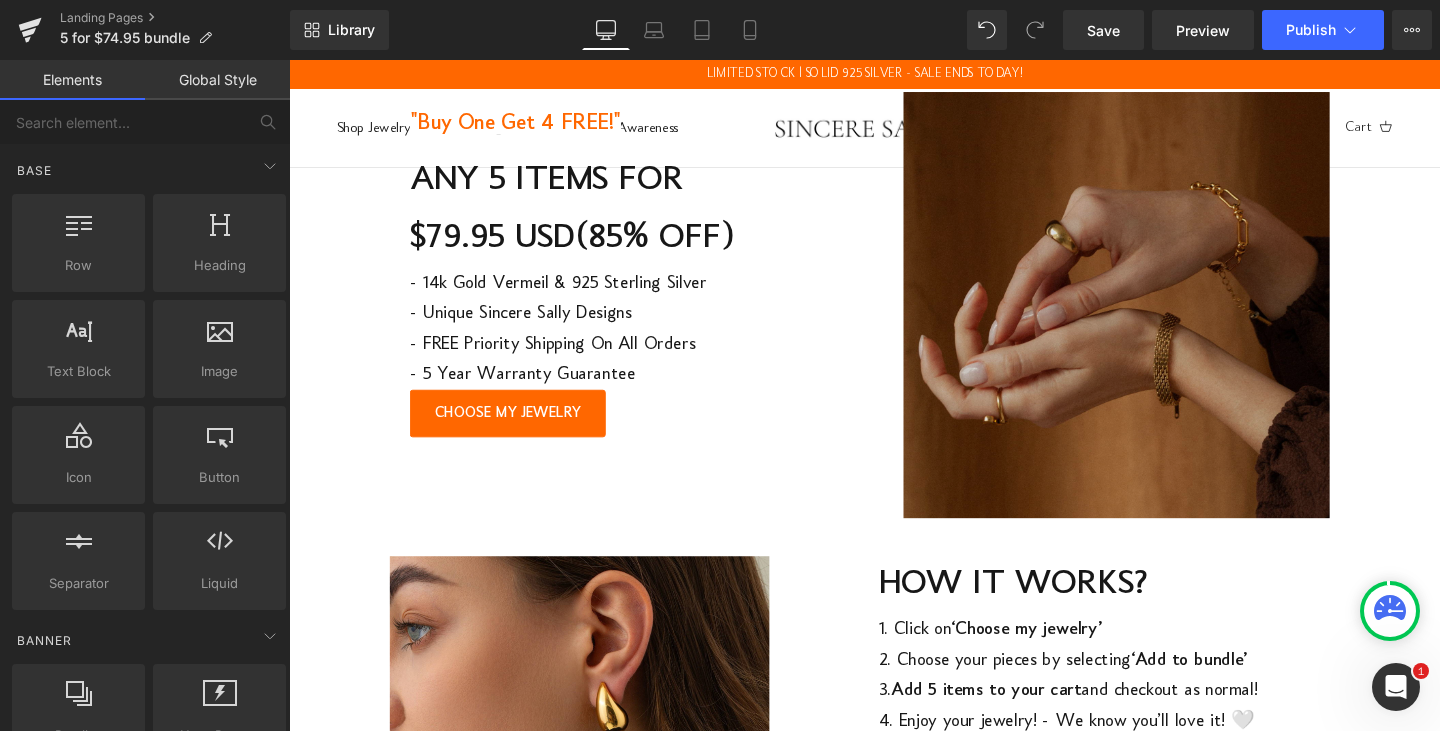 click at bounding box center (1179, 318) 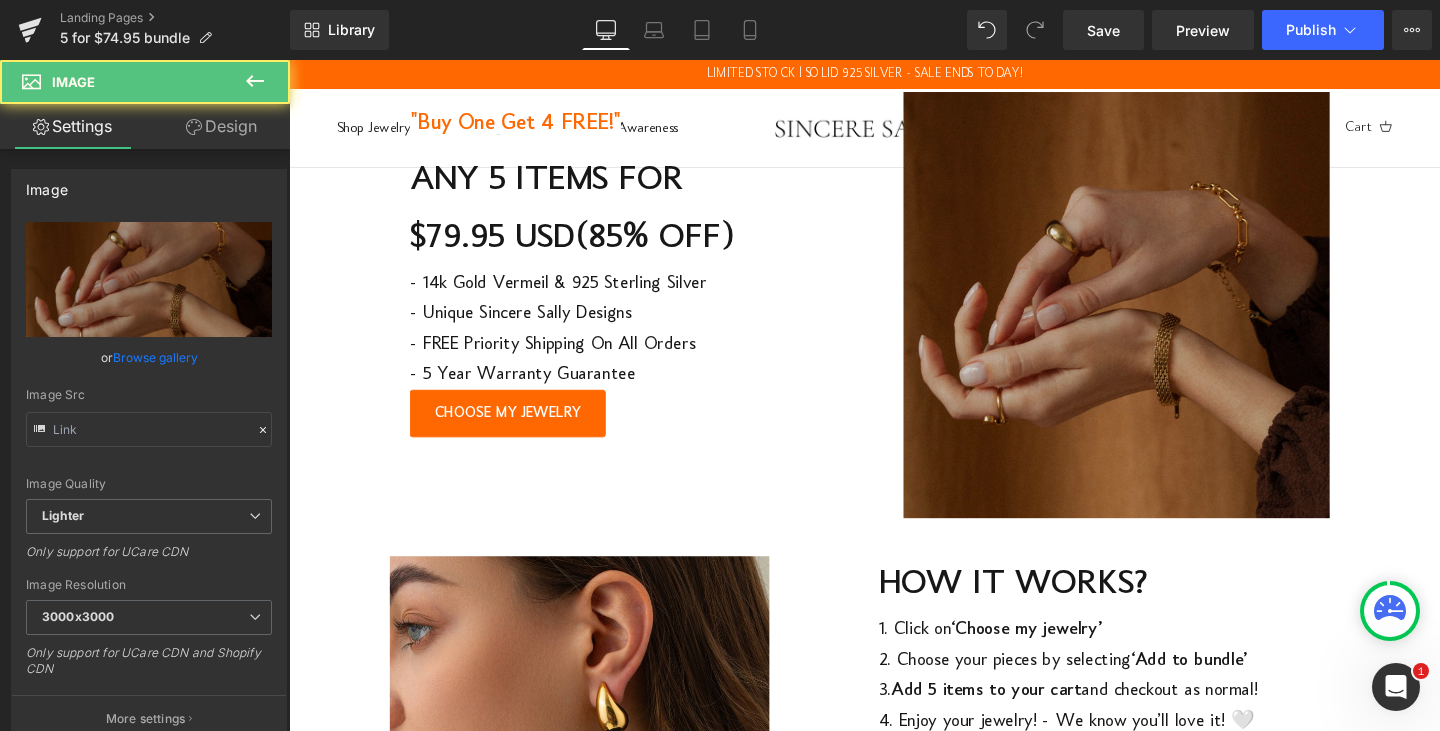 type on "https://ucarecdn.com/19ff6284-3c4b-4078-9c3e-f87d84205f62/-/format/auto/-/preview/3000x3000/-/quality/lighter/Untitled%20design.png" 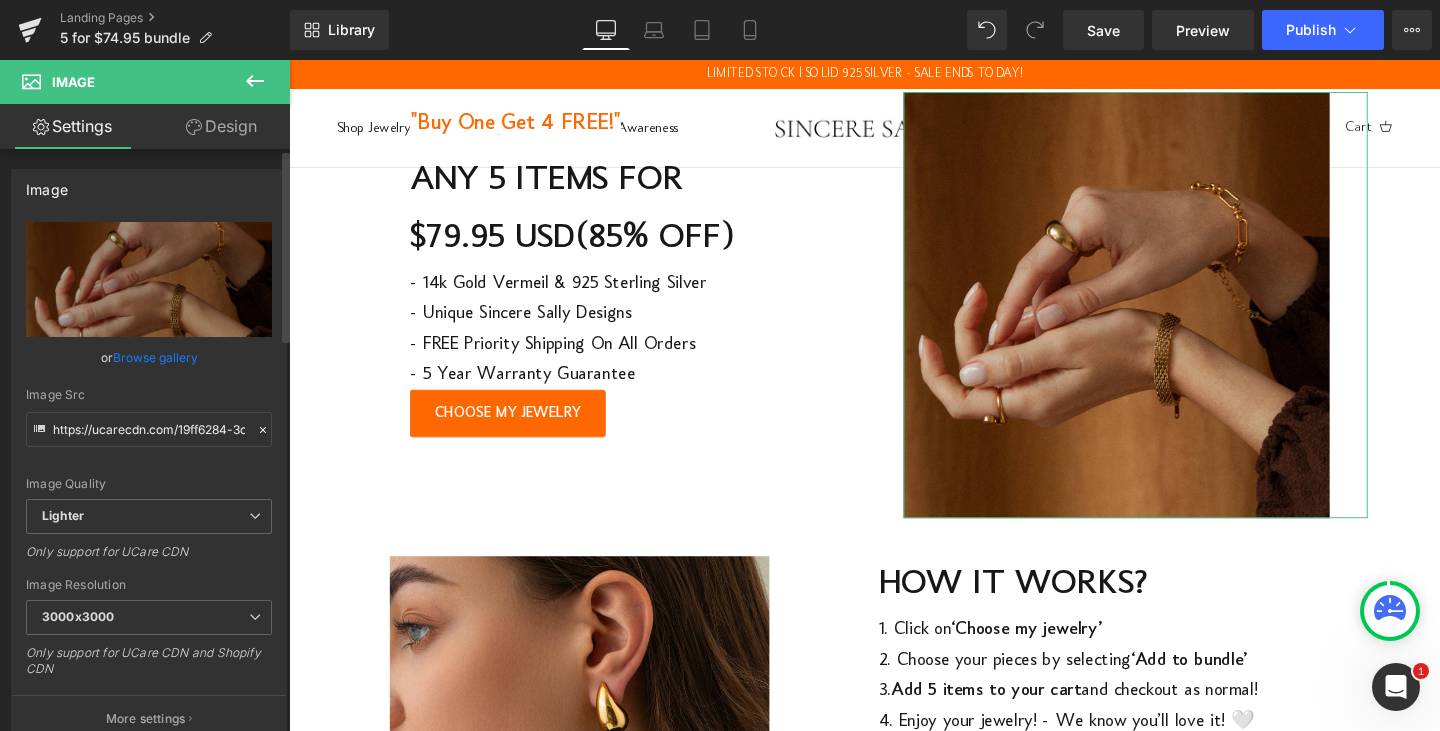 click on "Browse gallery" at bounding box center [155, 357] 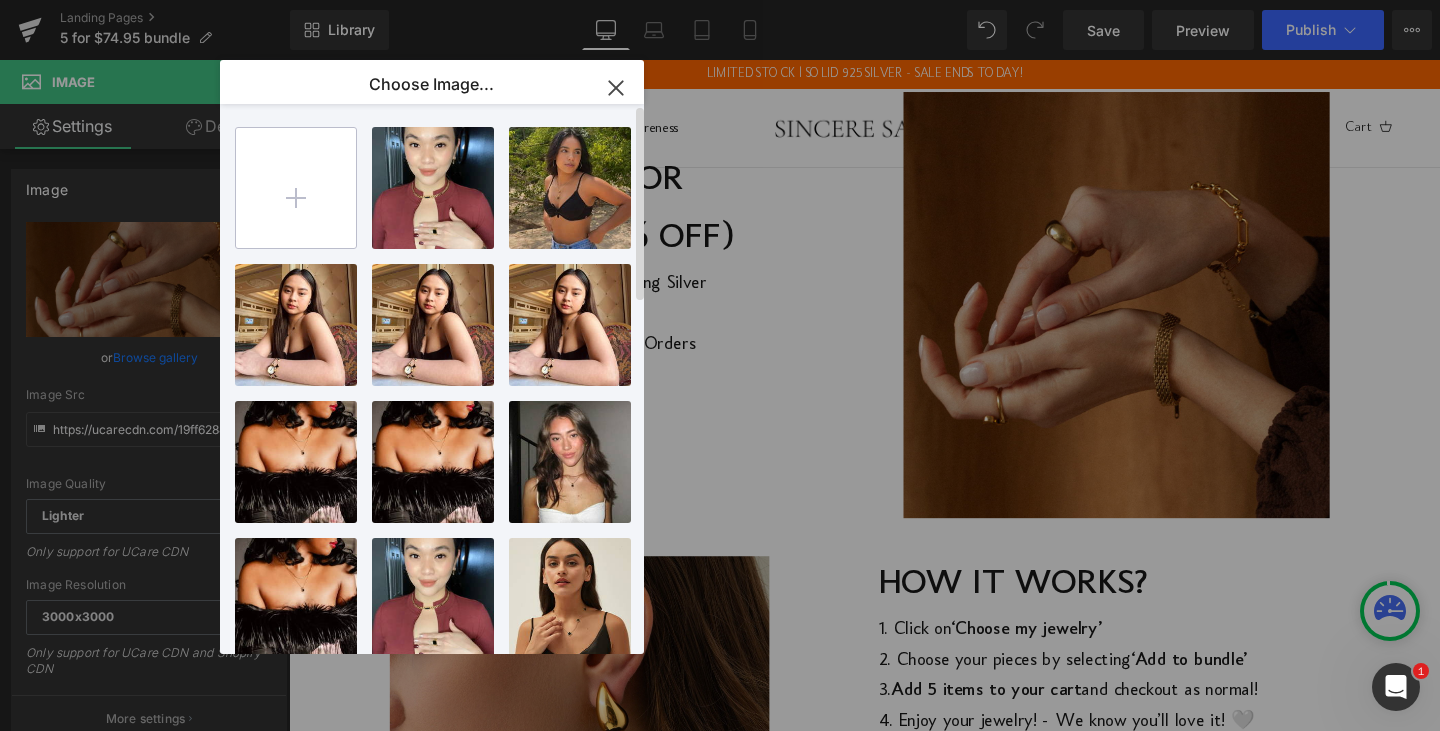 click at bounding box center (296, 188) 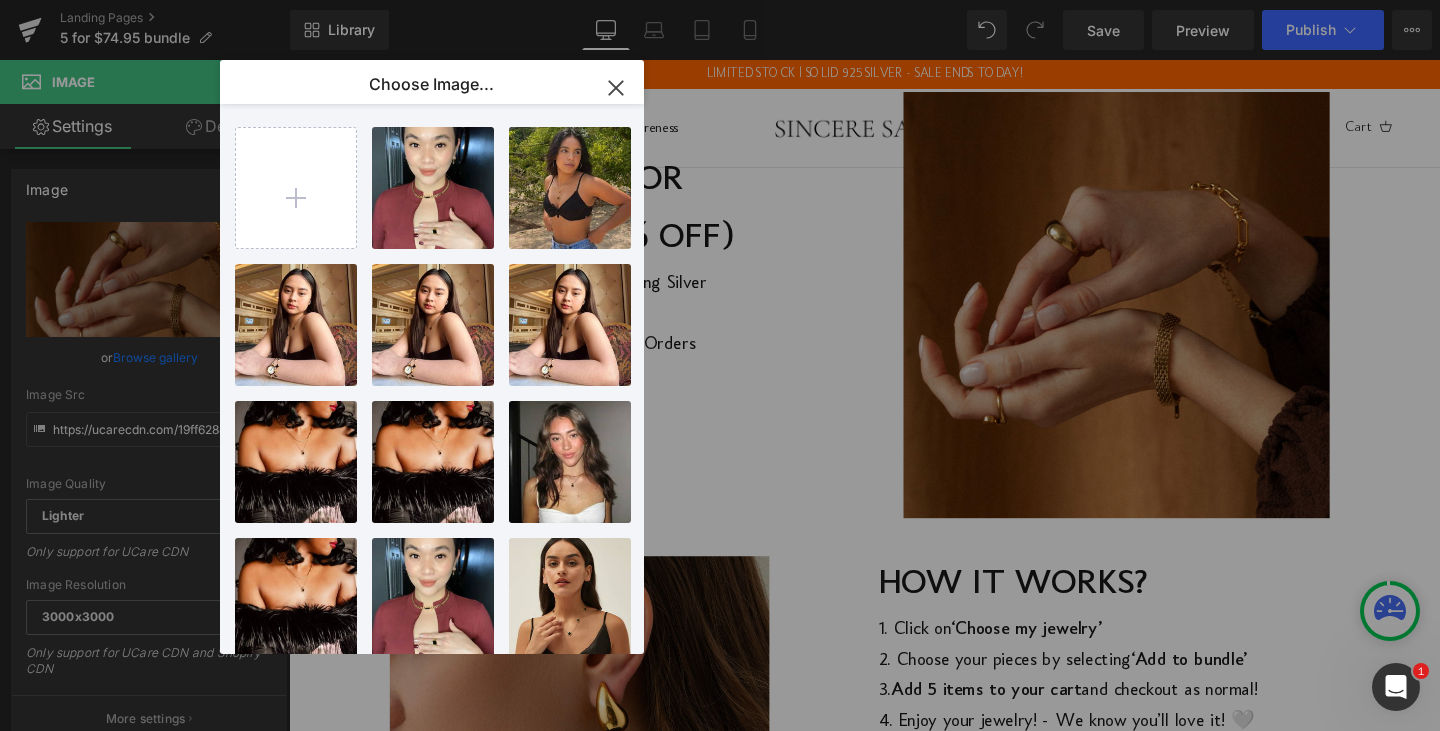type on "C:\fakepath\new shot bat.webp" 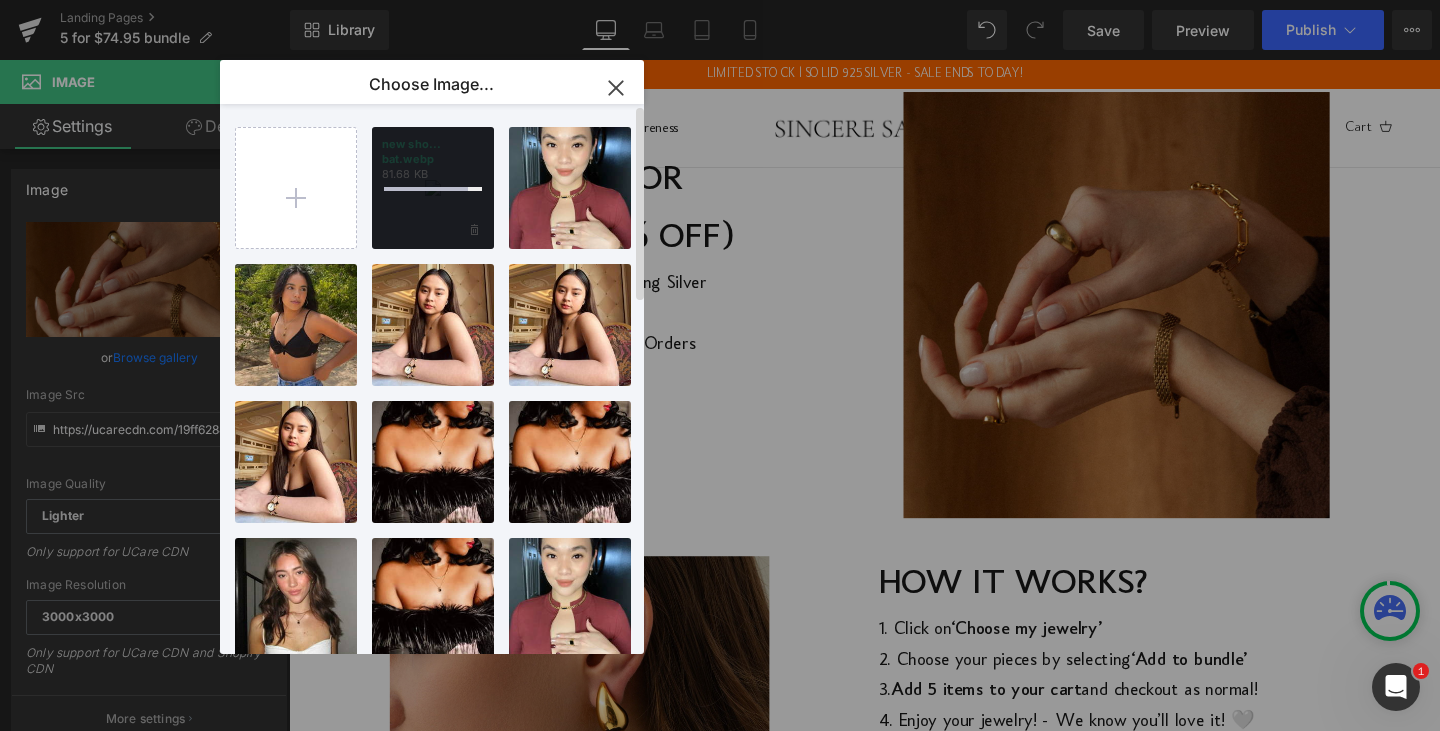 type 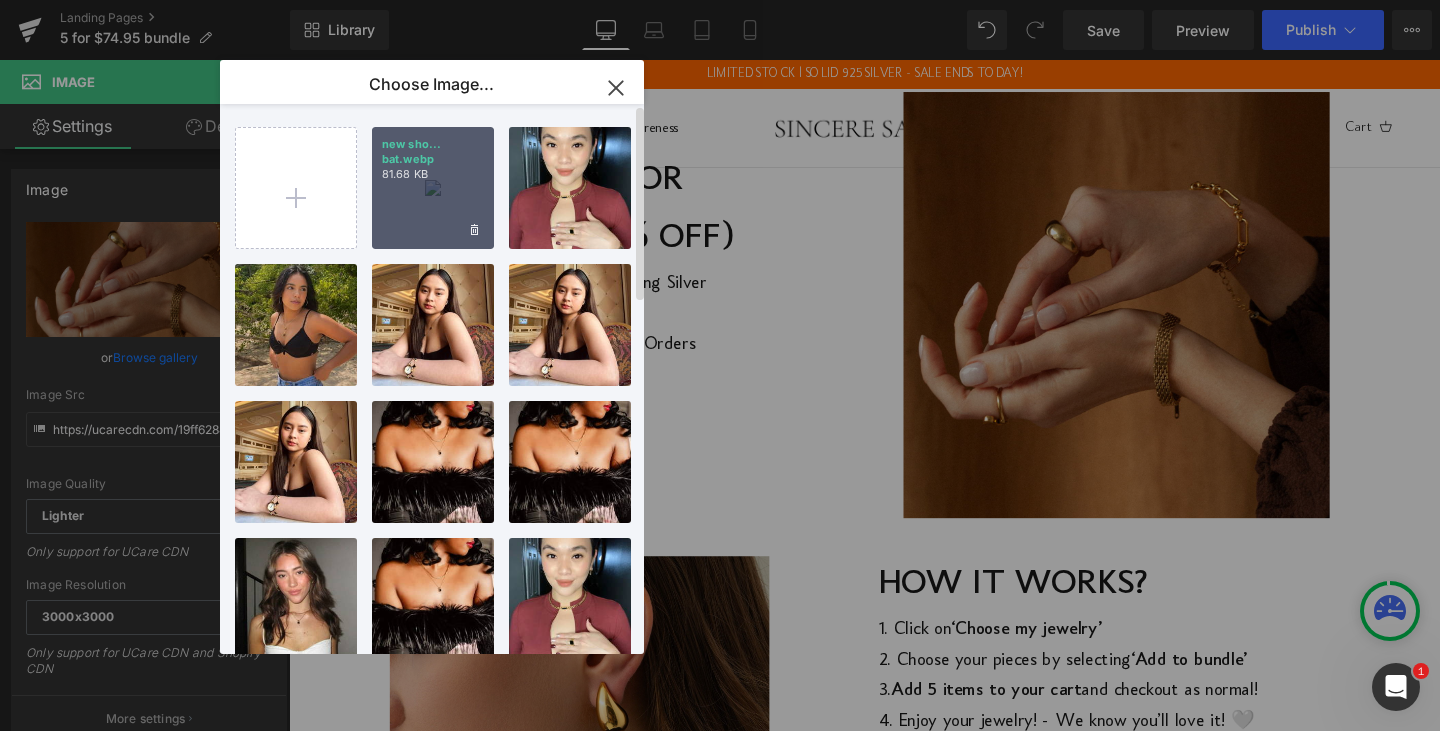click on "new sho... bat.webp 81.68 KB" at bounding box center (433, 188) 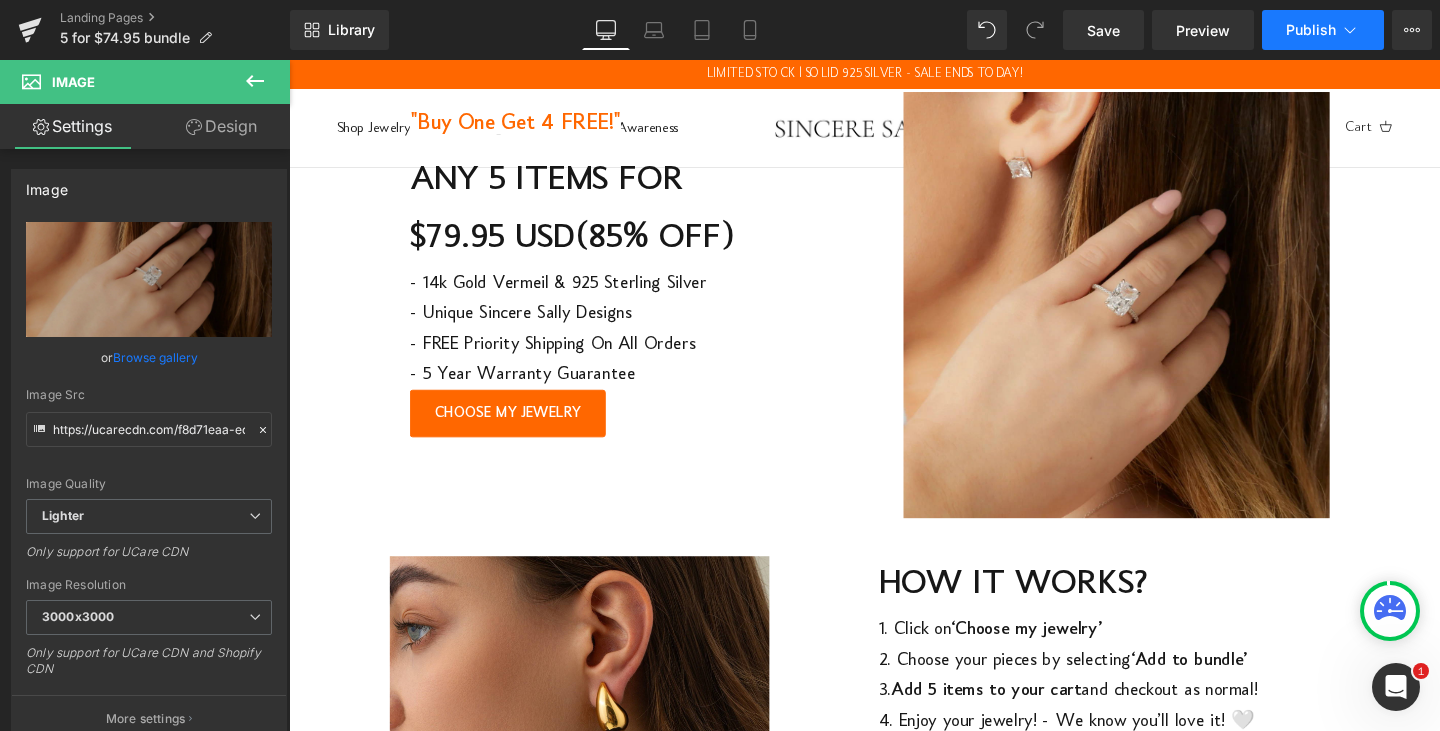 click on "Publish" at bounding box center [1311, 30] 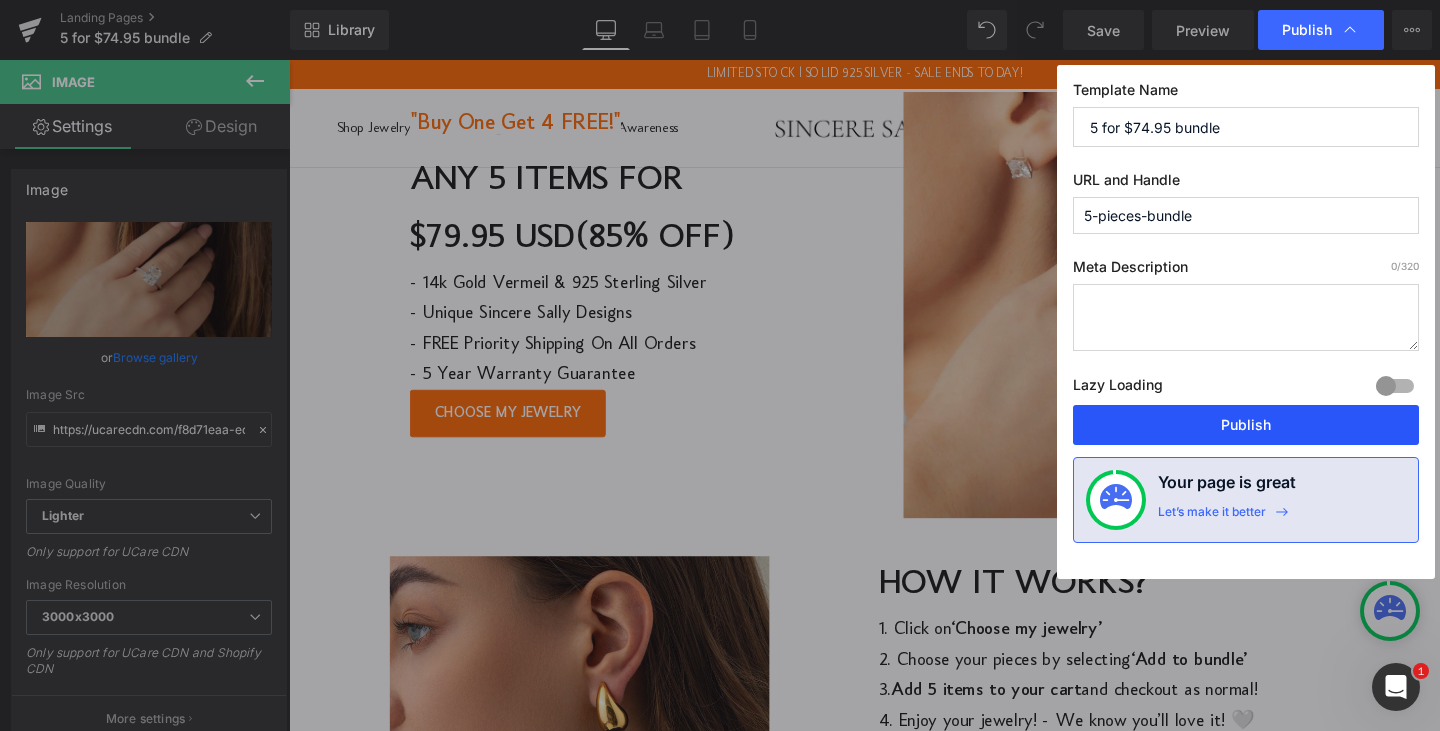 click on "Publish" at bounding box center (1246, 425) 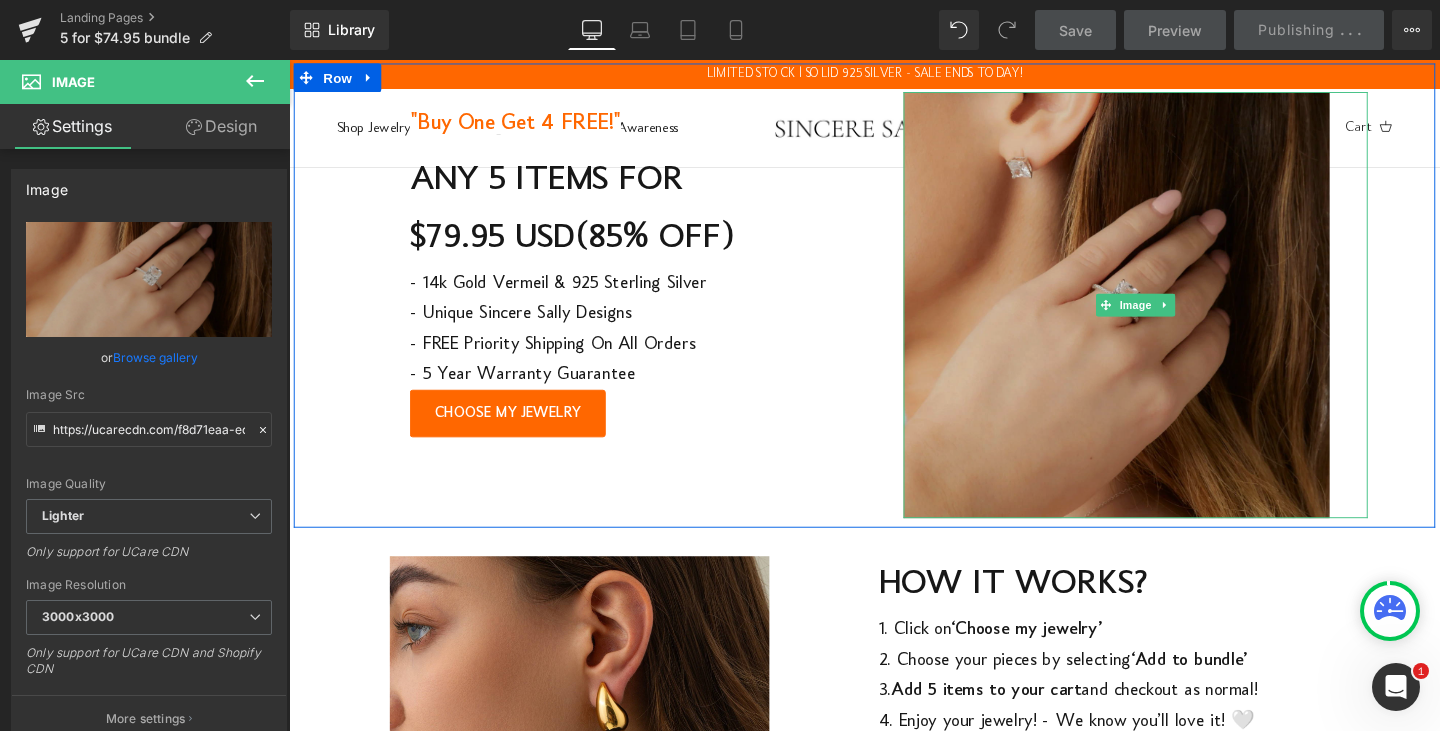 click at bounding box center (1179, 318) 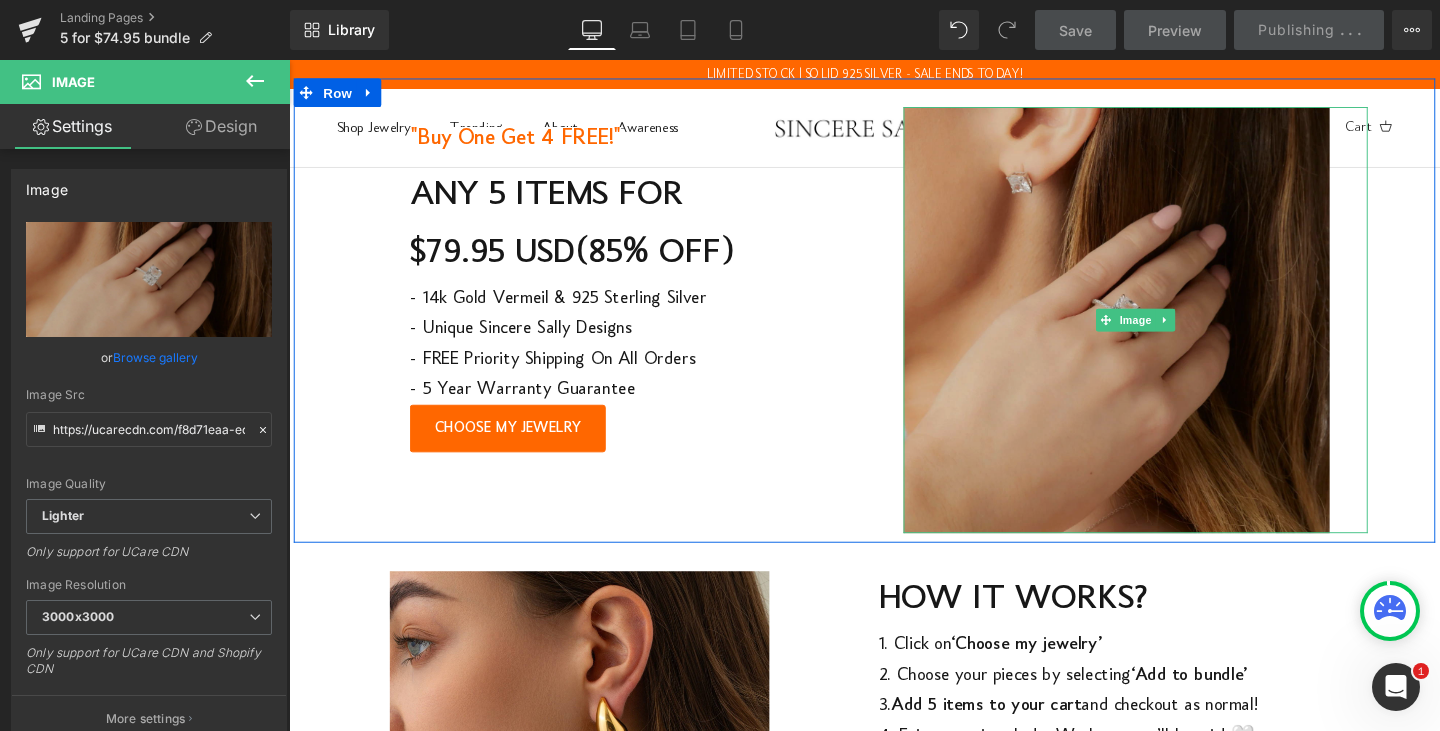 scroll, scrollTop: 0, scrollLeft: 0, axis: both 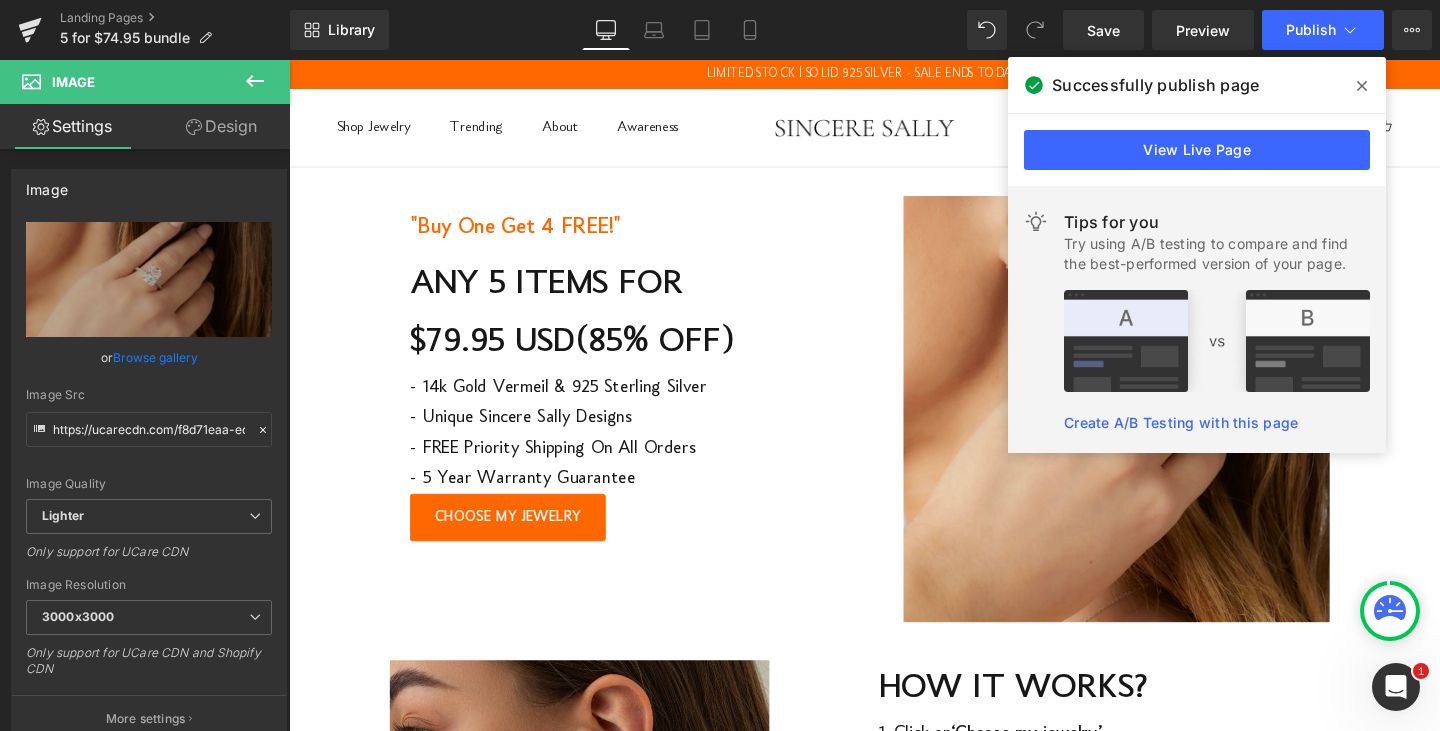 click at bounding box center (894, 131) 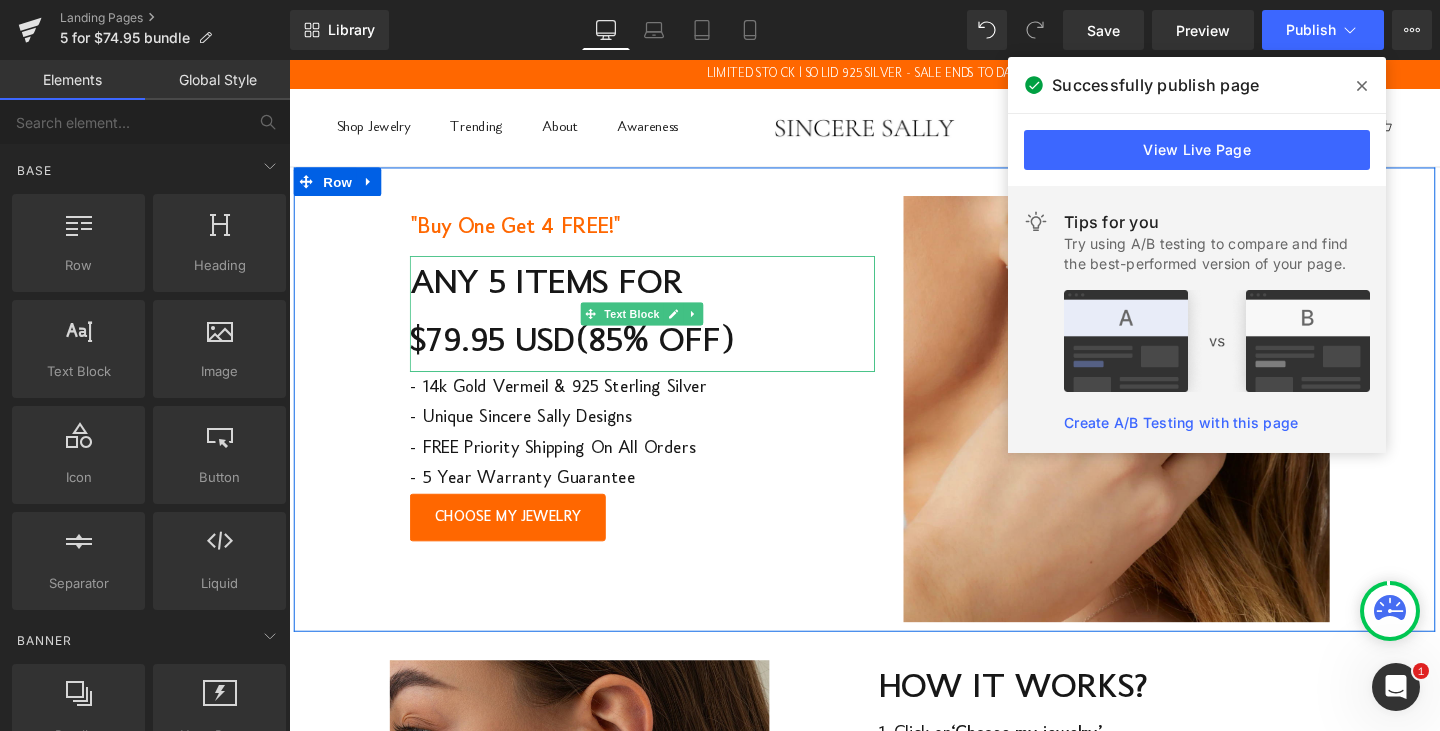 click on "ANY 5 ITEMS FOR" at bounding box center [660, 296] 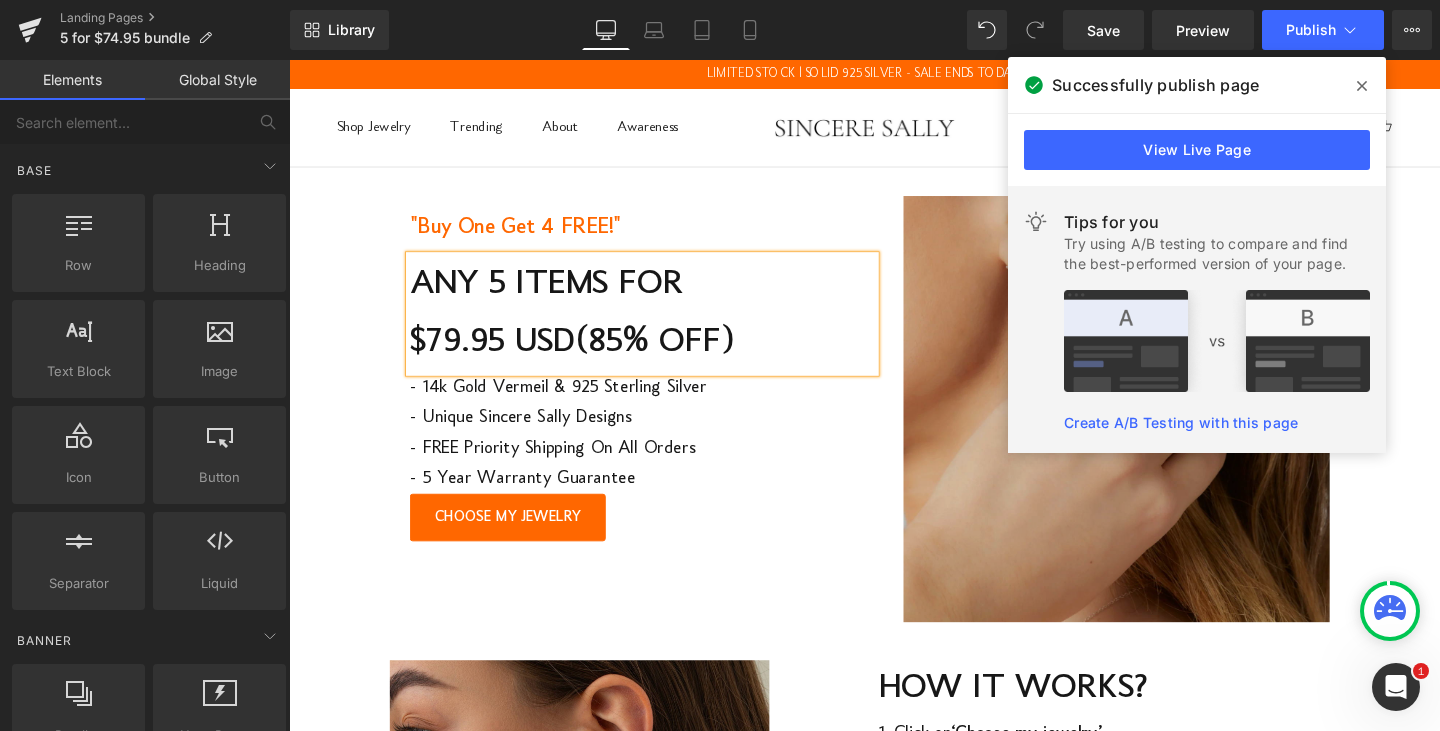 click at bounding box center [1179, 427] 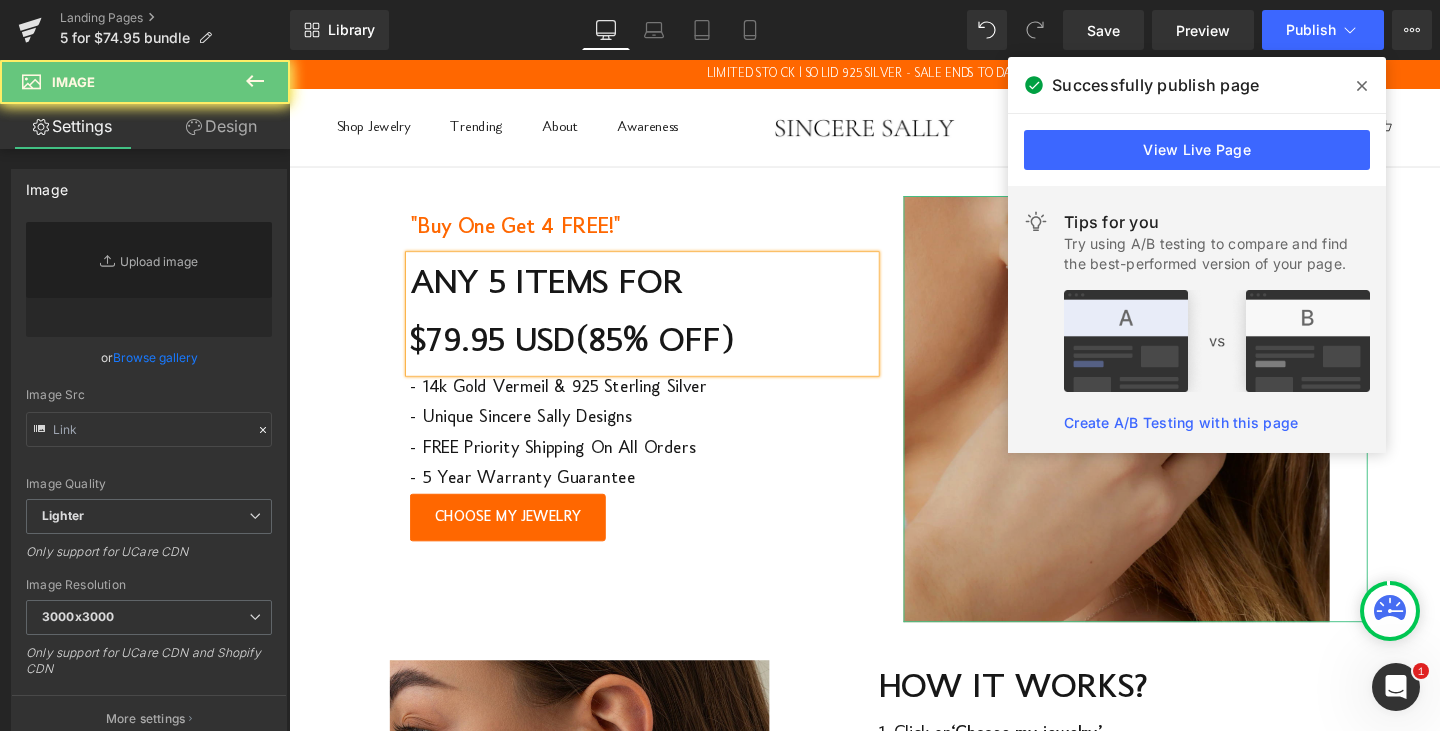 type on "https://ucarecdn.com/f8d71eaa-ecad-44bd-b0de-6417a2357745/-/format/auto/-/preview/3000x3000/-/quality/lighter/new%20shot%20bat.webp" 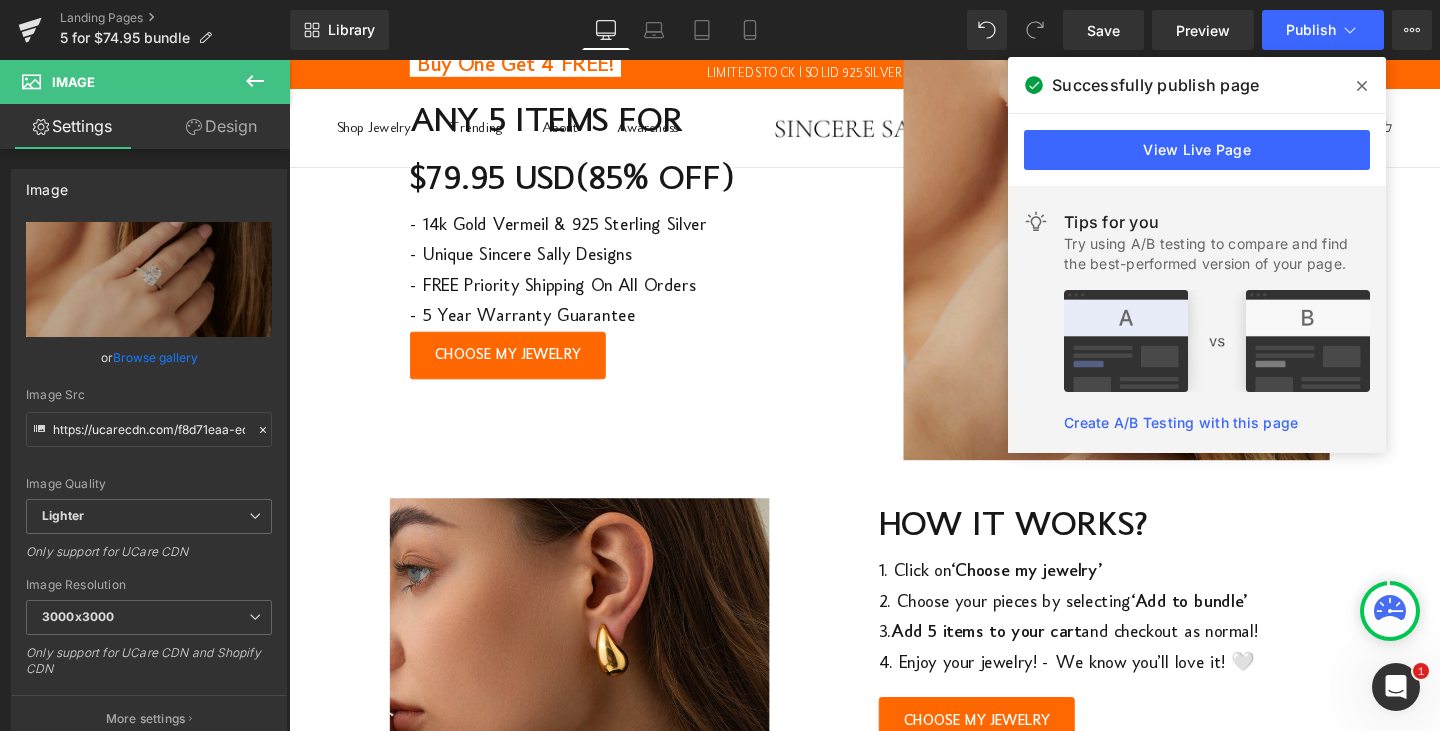 scroll, scrollTop: 148, scrollLeft: 0, axis: vertical 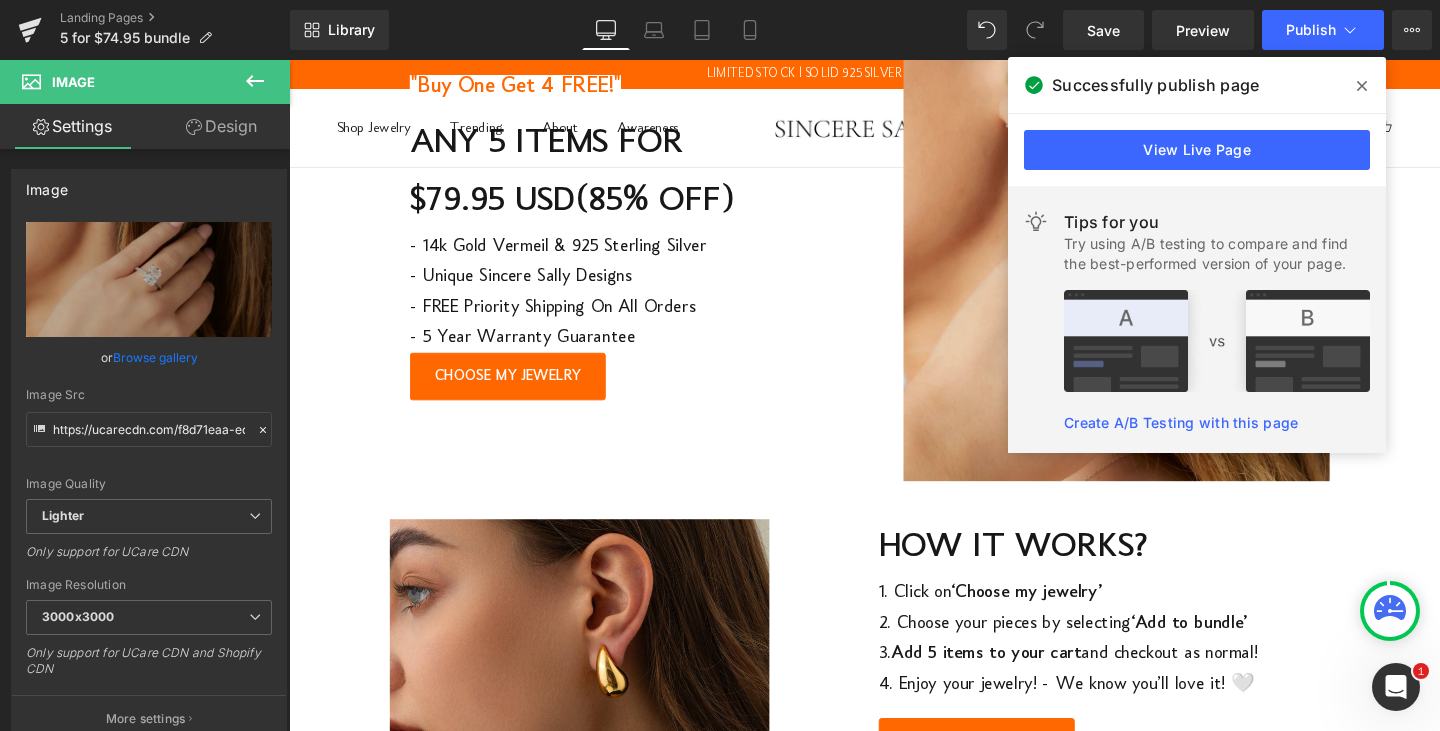 click 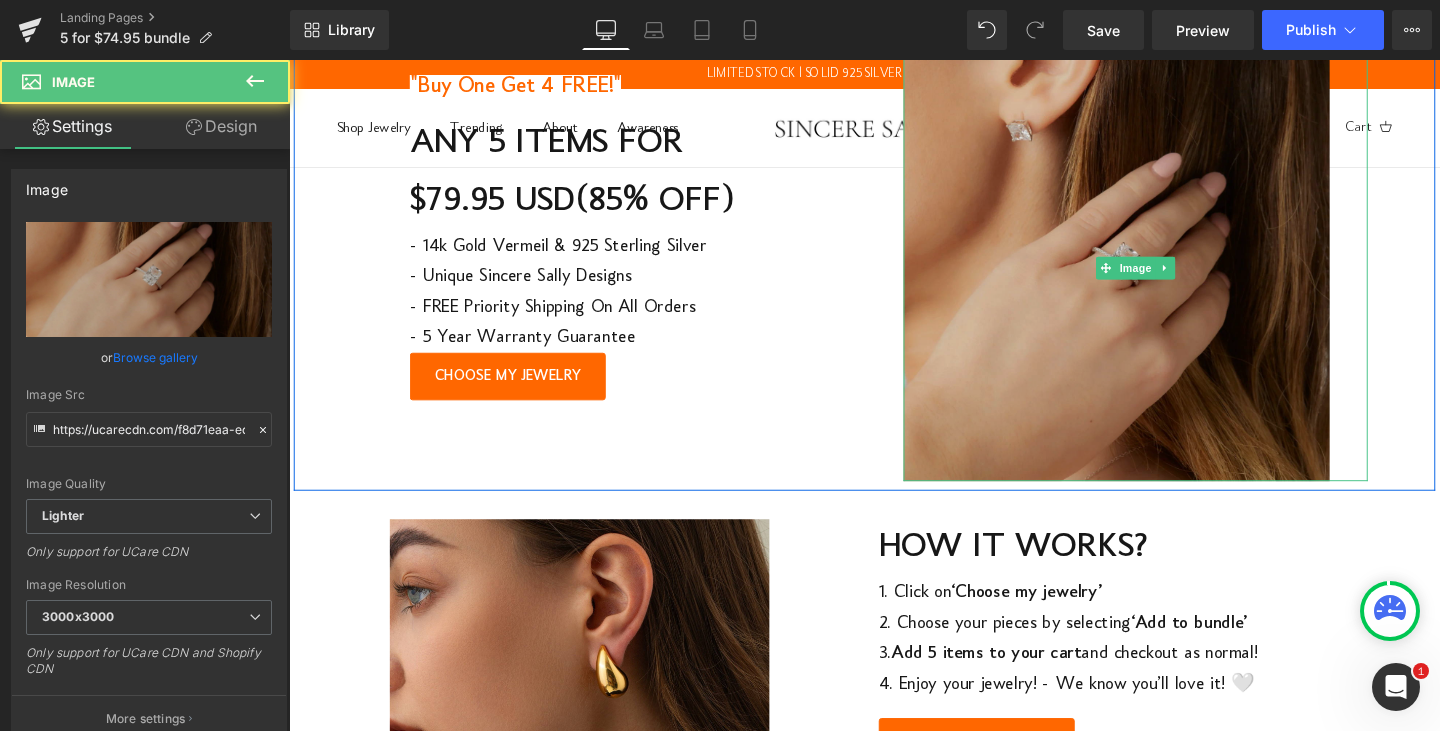 click at bounding box center (1179, 279) 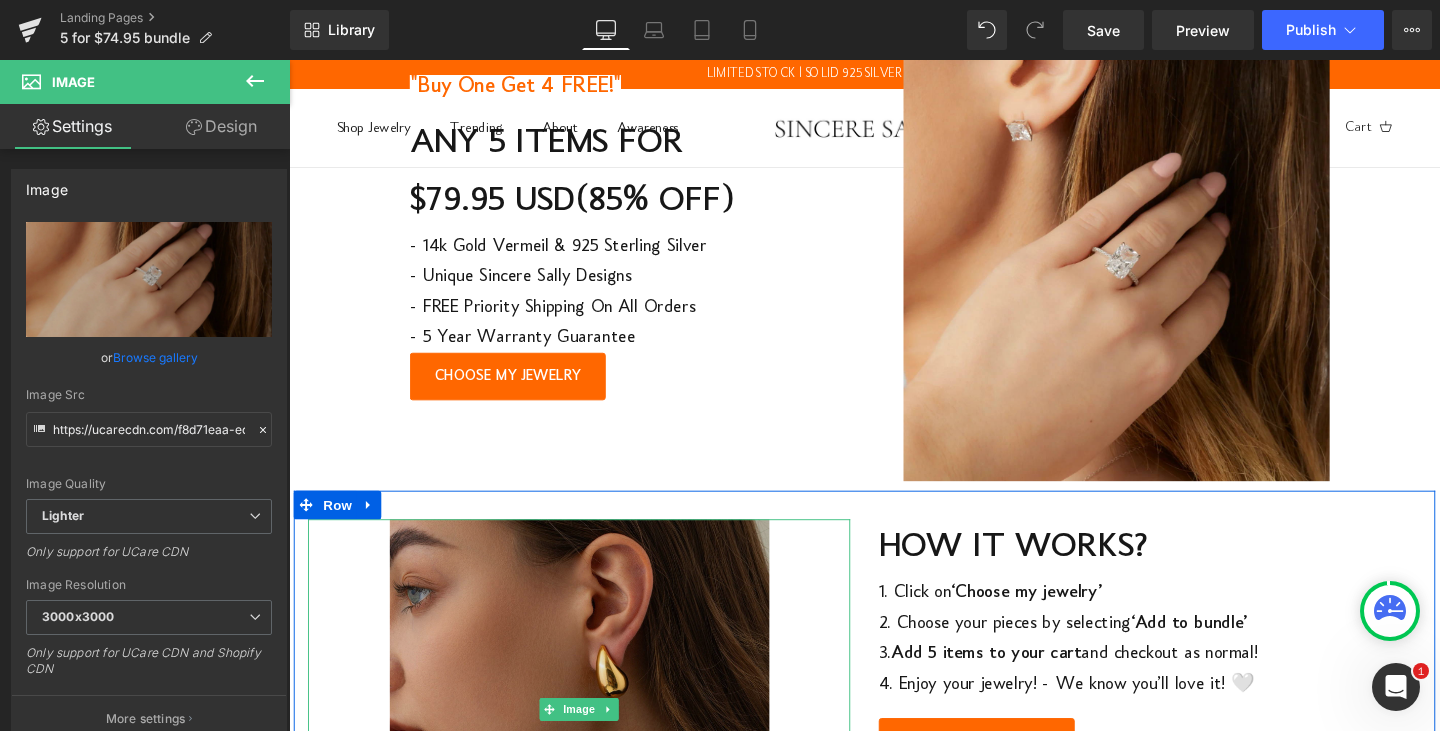 click at bounding box center (594, 742) 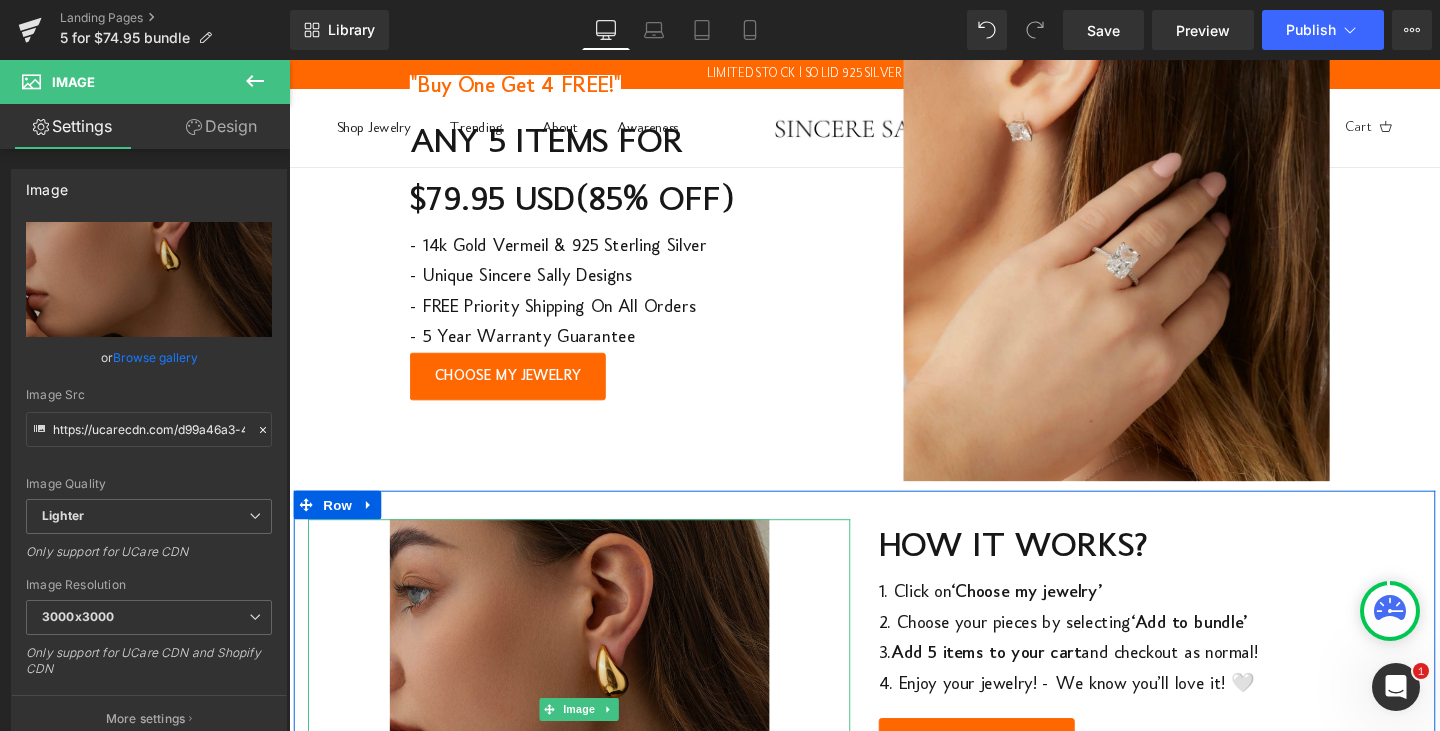 scroll, scrollTop: 138, scrollLeft: 0, axis: vertical 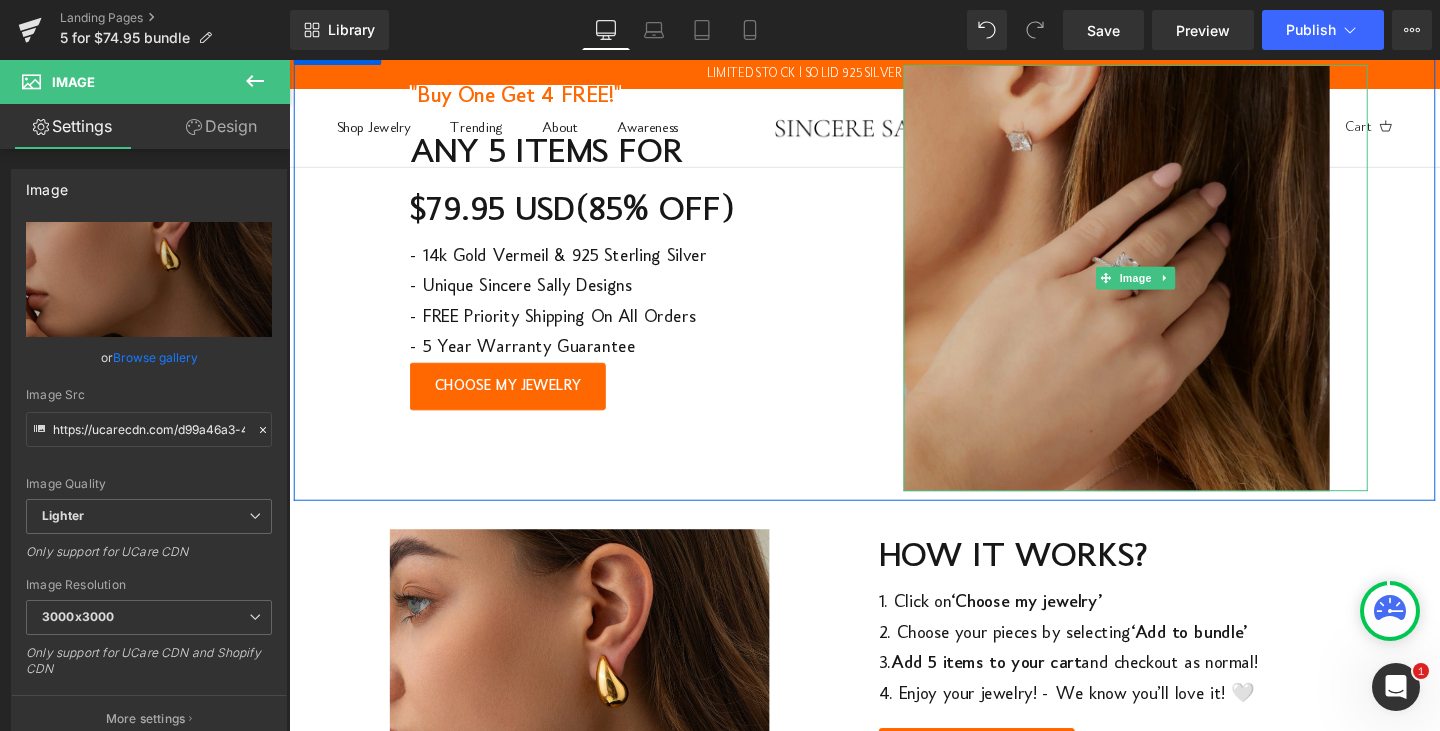 click at bounding box center (1179, 289) 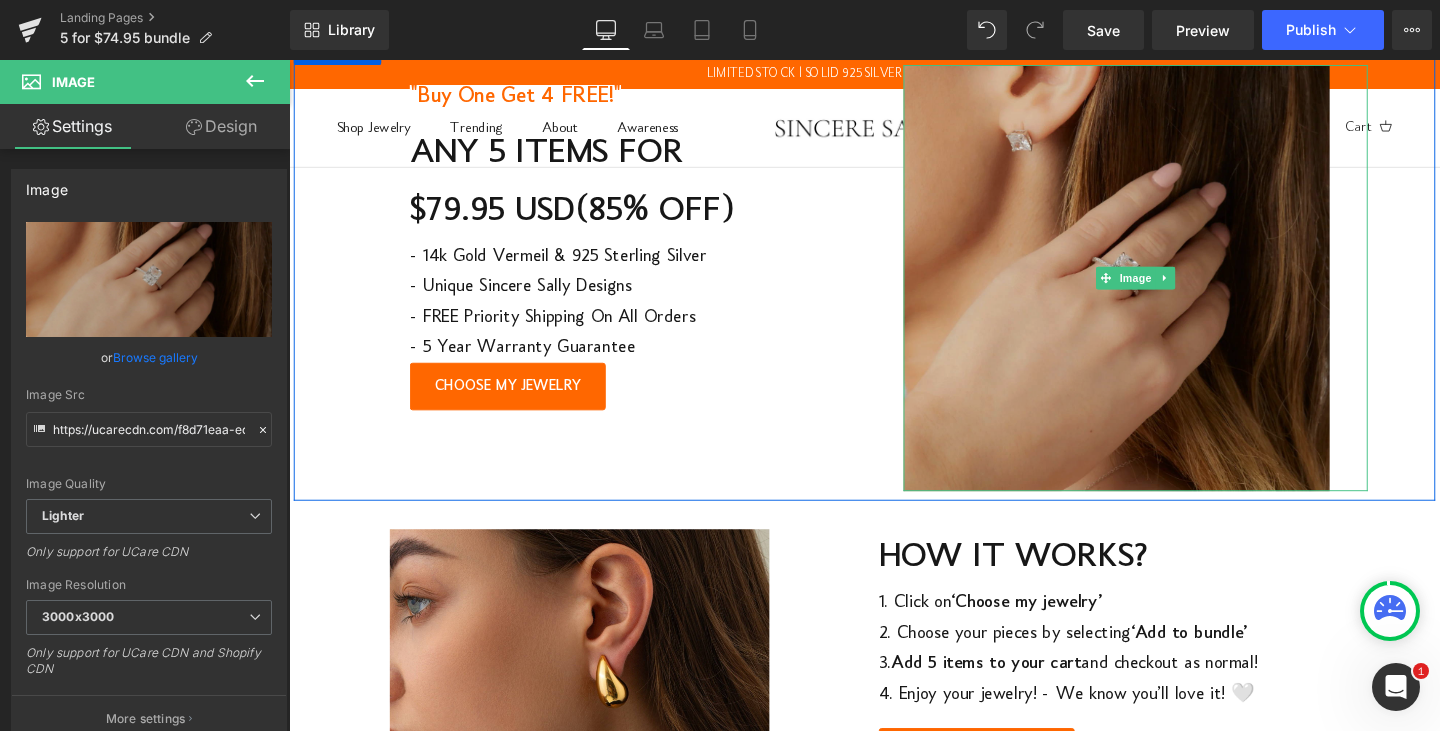 click at bounding box center (1179, 289) 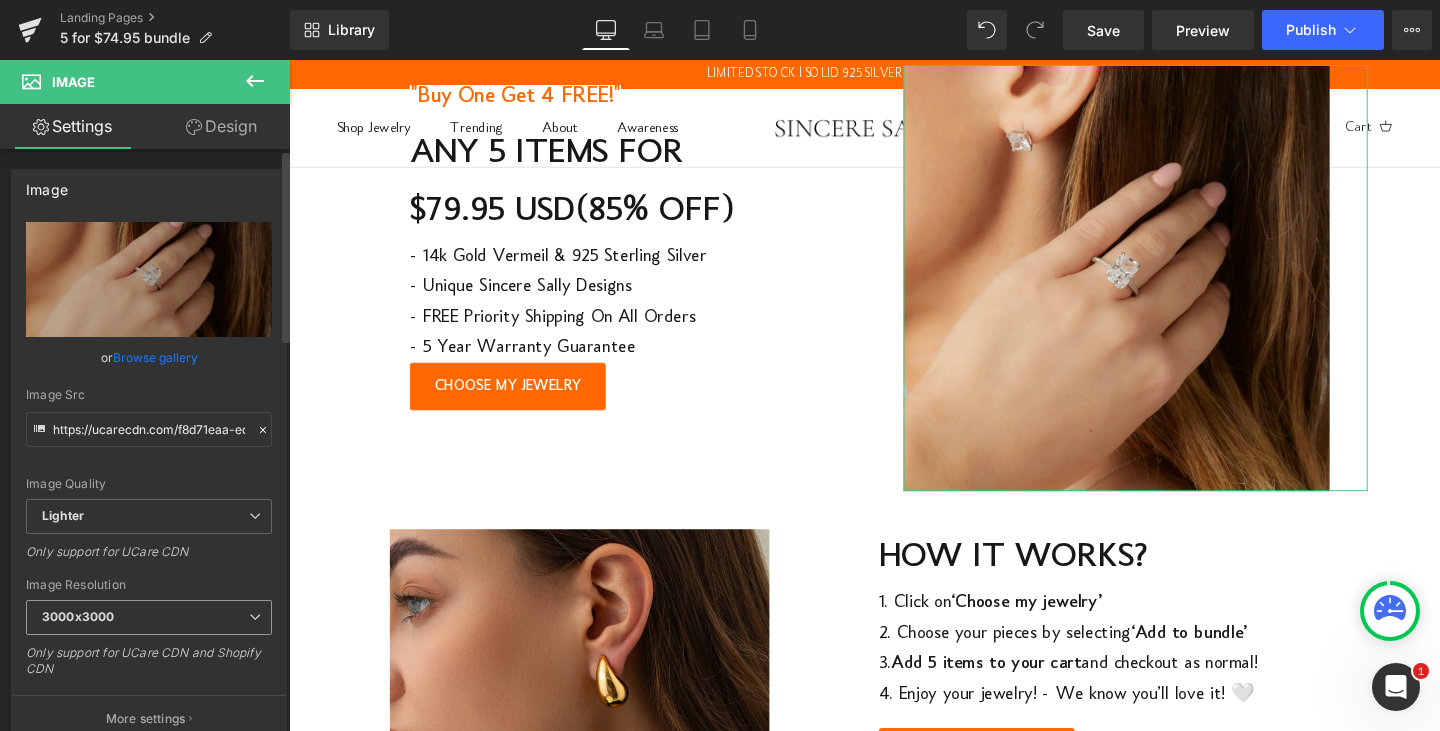click on "3000x3000" at bounding box center (149, 617) 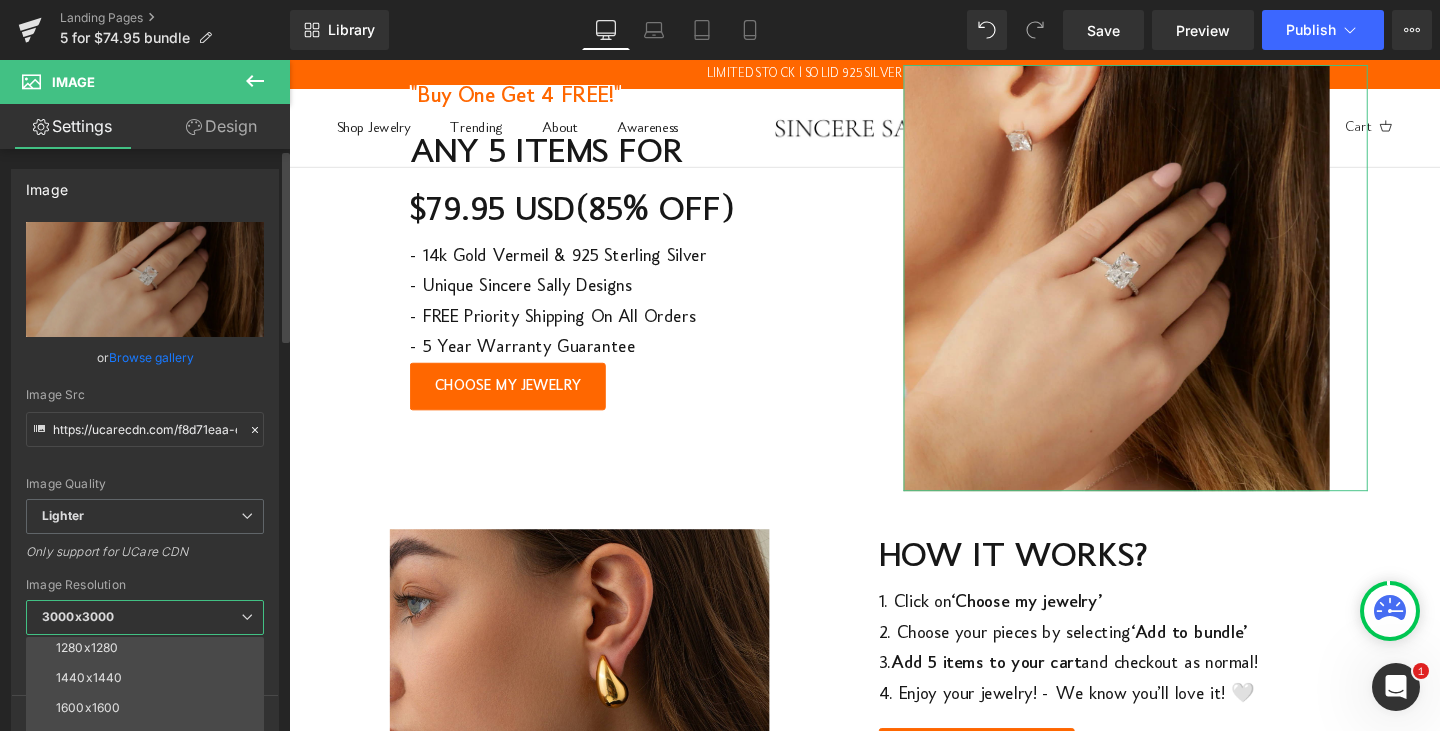 scroll, scrollTop: 286, scrollLeft: 0, axis: vertical 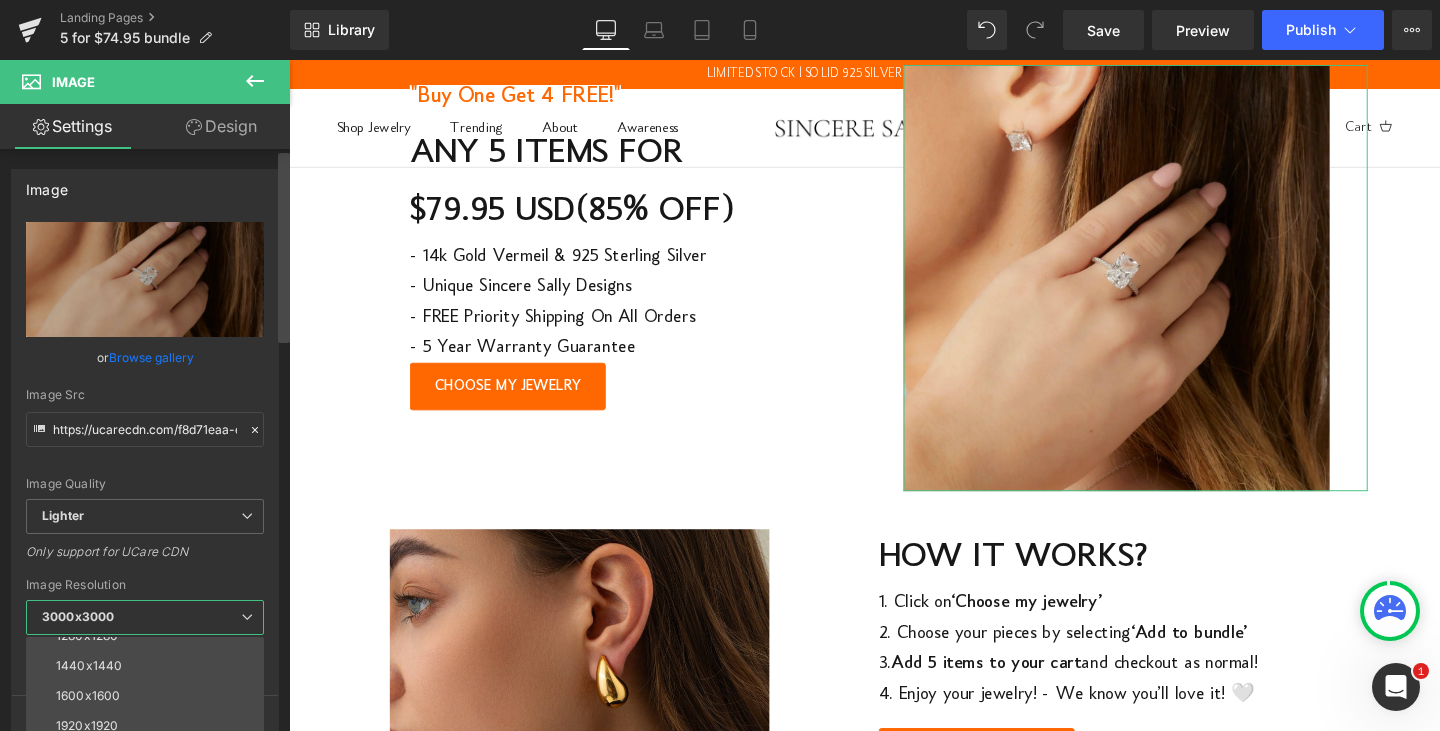 click at bounding box center (284, 444) 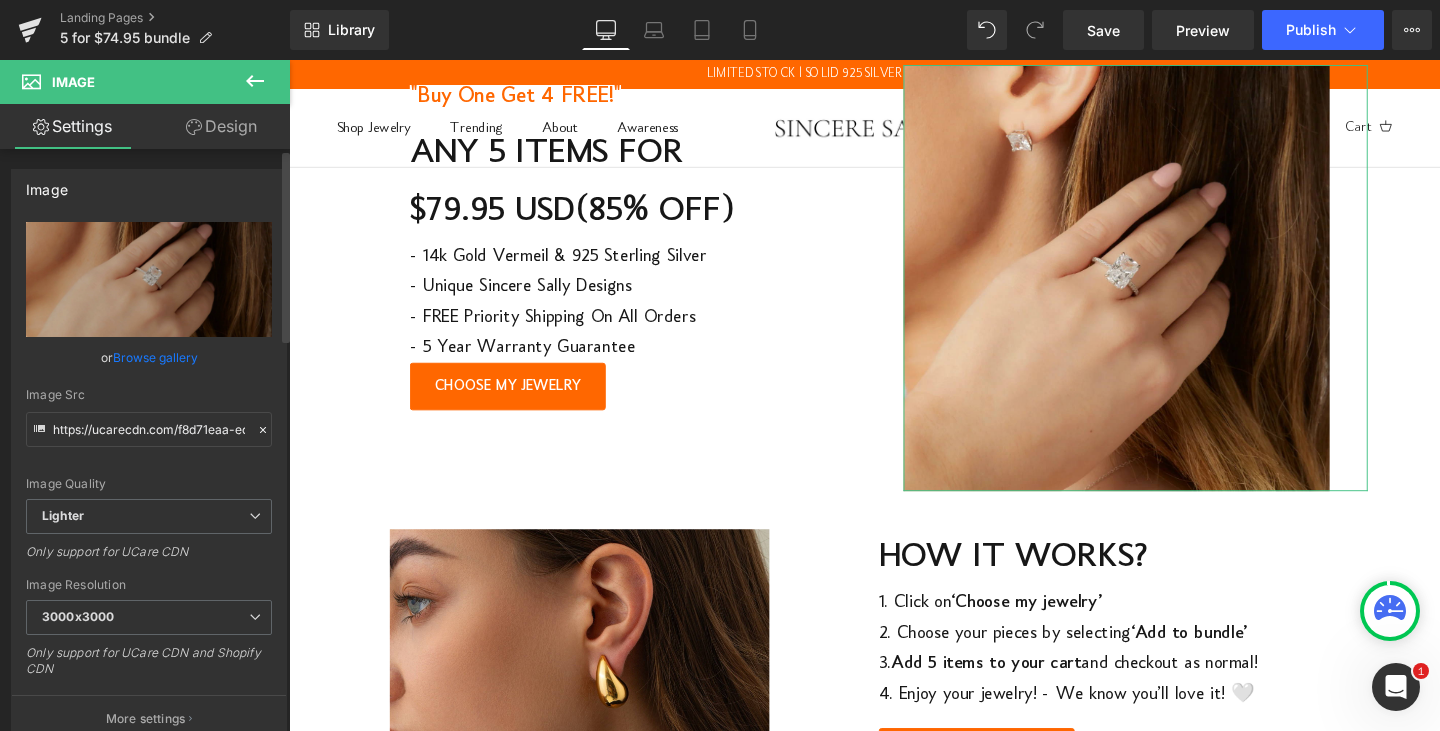 click on "https://ucarecdn.com/f8d71eaa-ecad-44bd-b0de-6417a2357745/-/format/auto/-/preview/3000x3000/-/quality/lighter/new%20shot%20bat.webp  Replace Image  Upload image or  Browse gallery Image Src https://ucarecdn.com/f8d71eaa-ecad-44bd-b0de-6417a2357745/-/format/auto/-/preview/3000x3000/-/quality/lighter/new%20shot%20bat.webp Image Quality Lighter Lightest
Lighter
Lighter Lightest Only support for UCare CDN 100x100 240x240 480x480 576x576 640x640 768x768 800x800 960x960 1024x1024 1280x1280 1440x1440 1600x1600 1920x1920 2560x2560 3000x3000 Image Resolution
3000x3000
100x100 240x240 480x480 576x576 640x640 768x768 800x800 960x960 1024x1024 1280x1280 1440x1440 1600x1600 1920x1920 2560x2560 3000x3000 Only support for UCare CDN and Shopify CDN More settings" at bounding box center [149, 482] 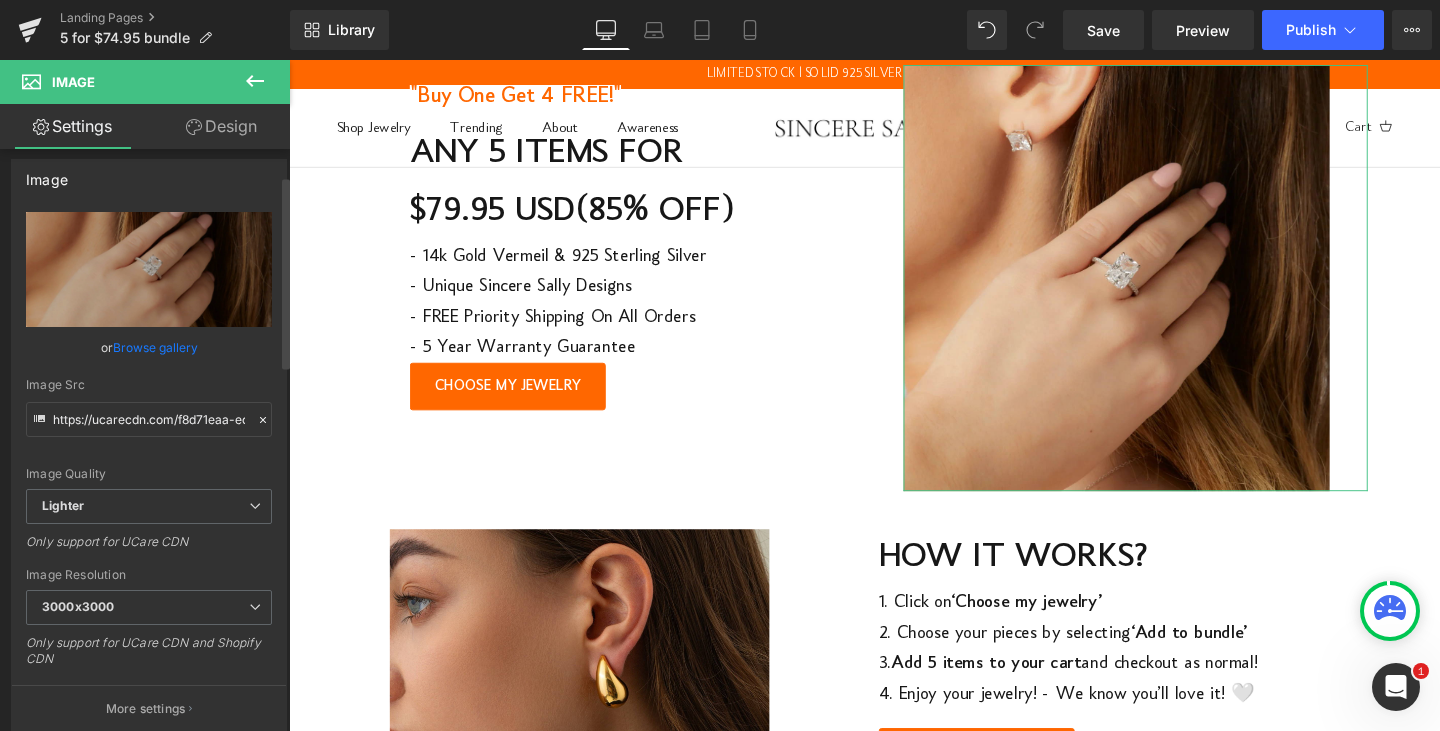 scroll, scrollTop: 0, scrollLeft: 0, axis: both 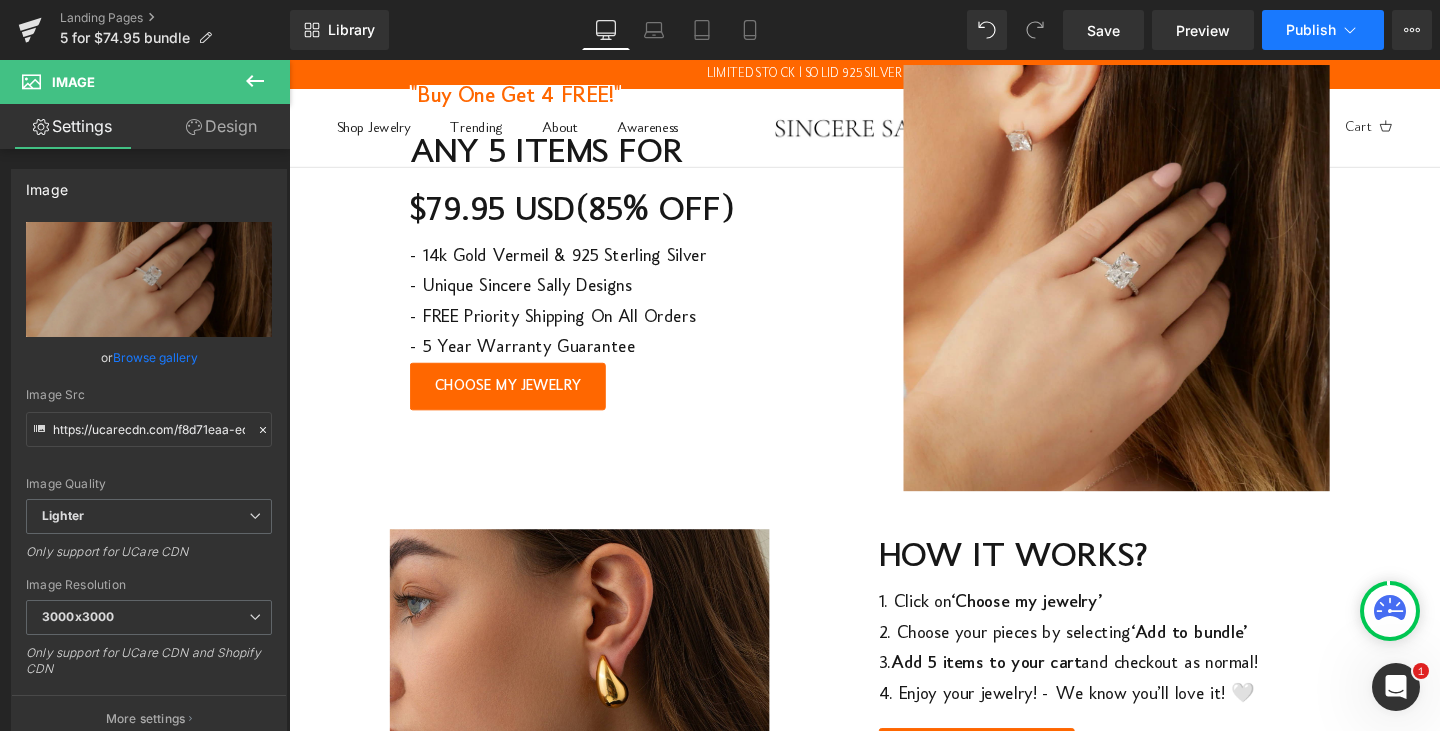 click on "Publish" at bounding box center (1311, 30) 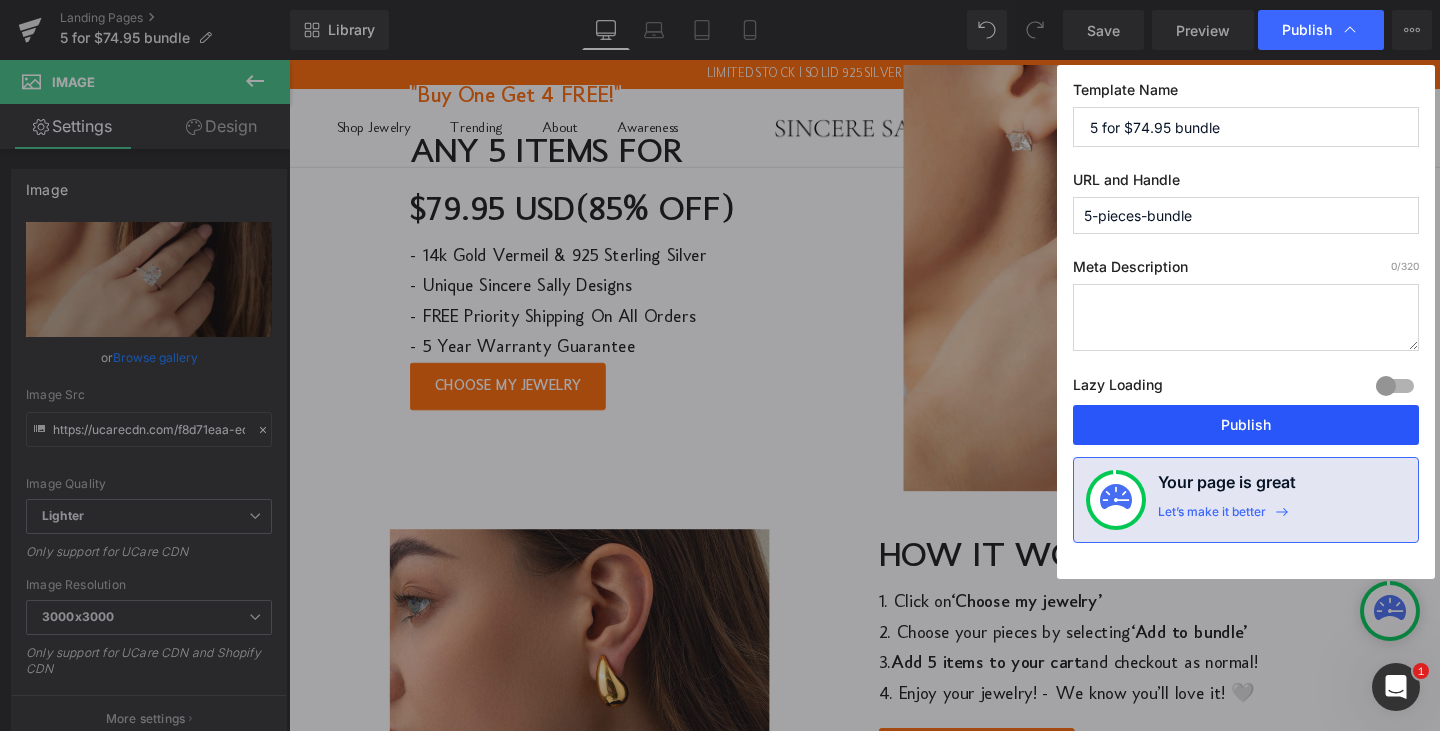 click on "Publish" at bounding box center [1246, 425] 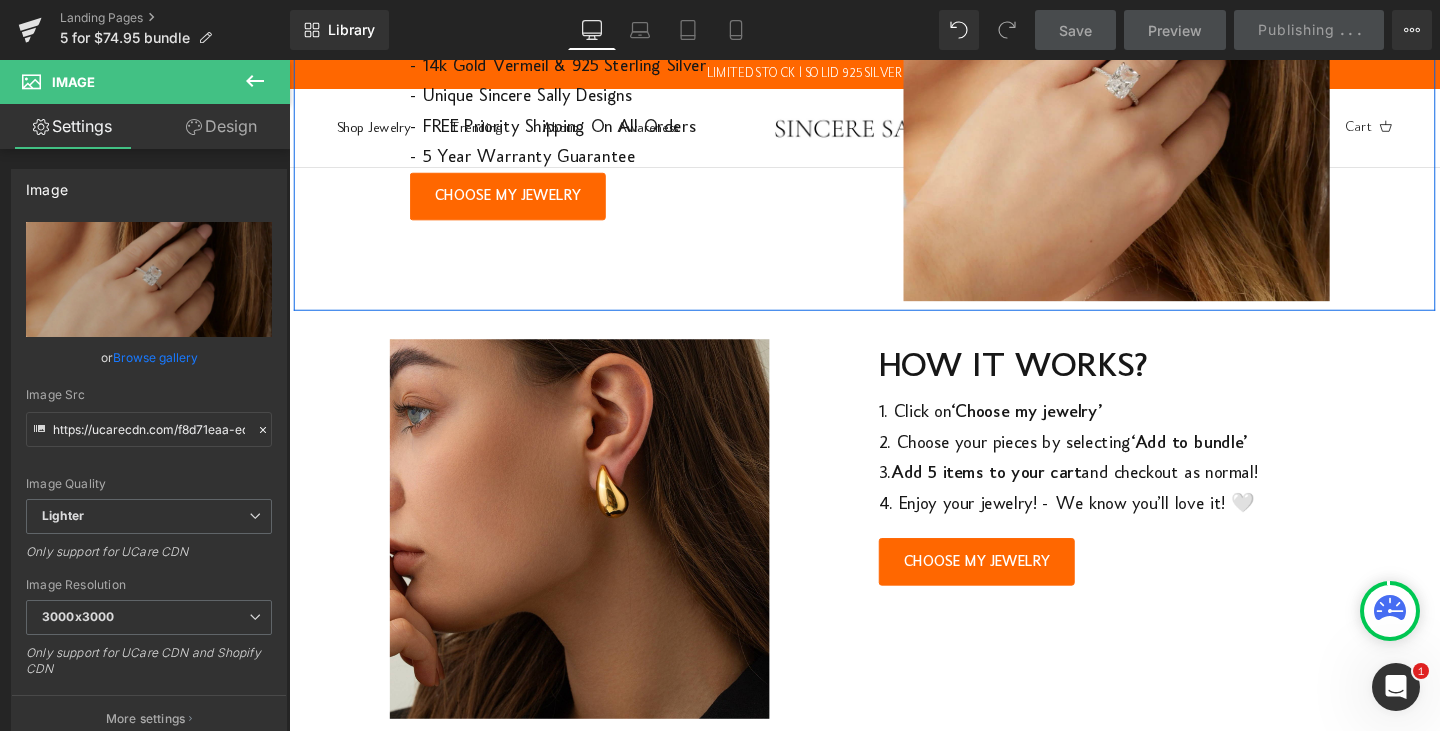 scroll, scrollTop: 0, scrollLeft: 0, axis: both 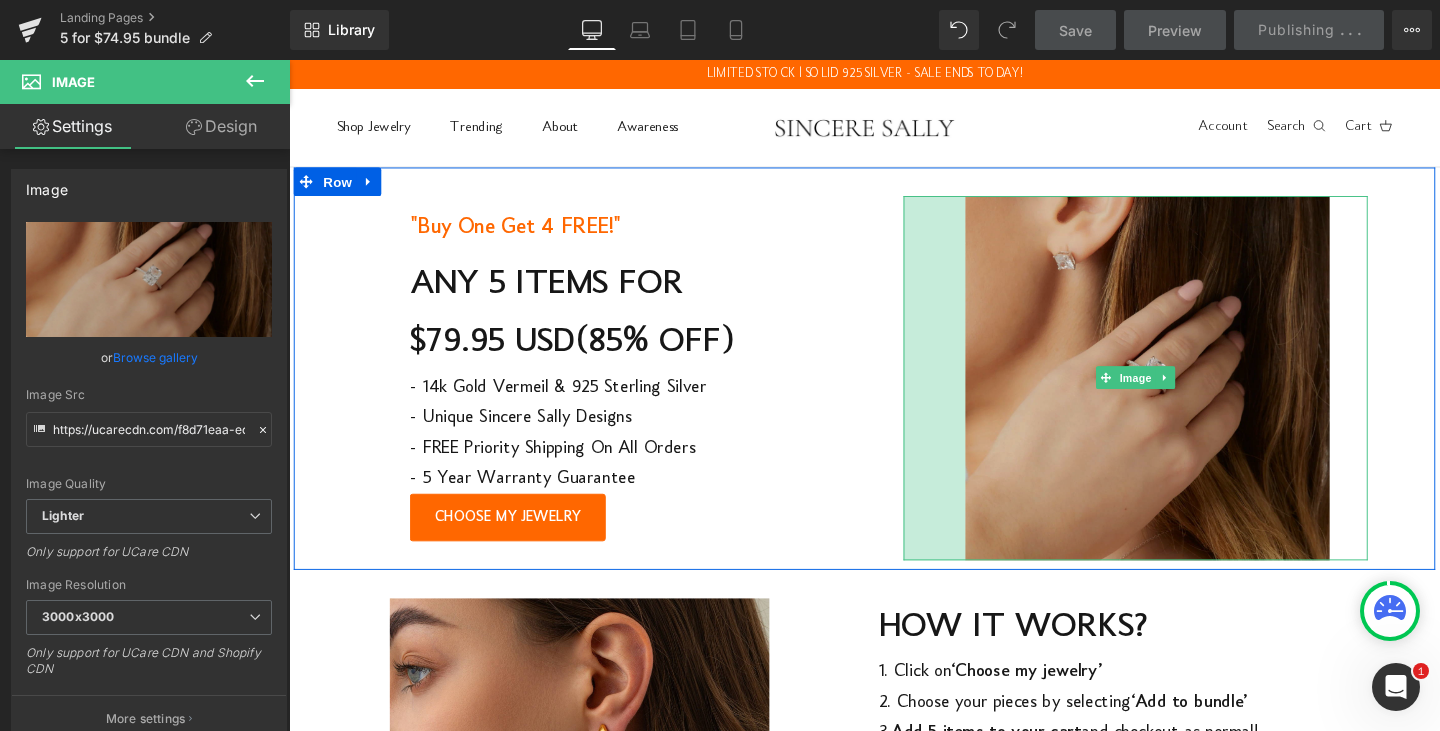 drag, startPoint x: 936, startPoint y: 645, endPoint x: 1001, endPoint y: 566, distance: 102.30347 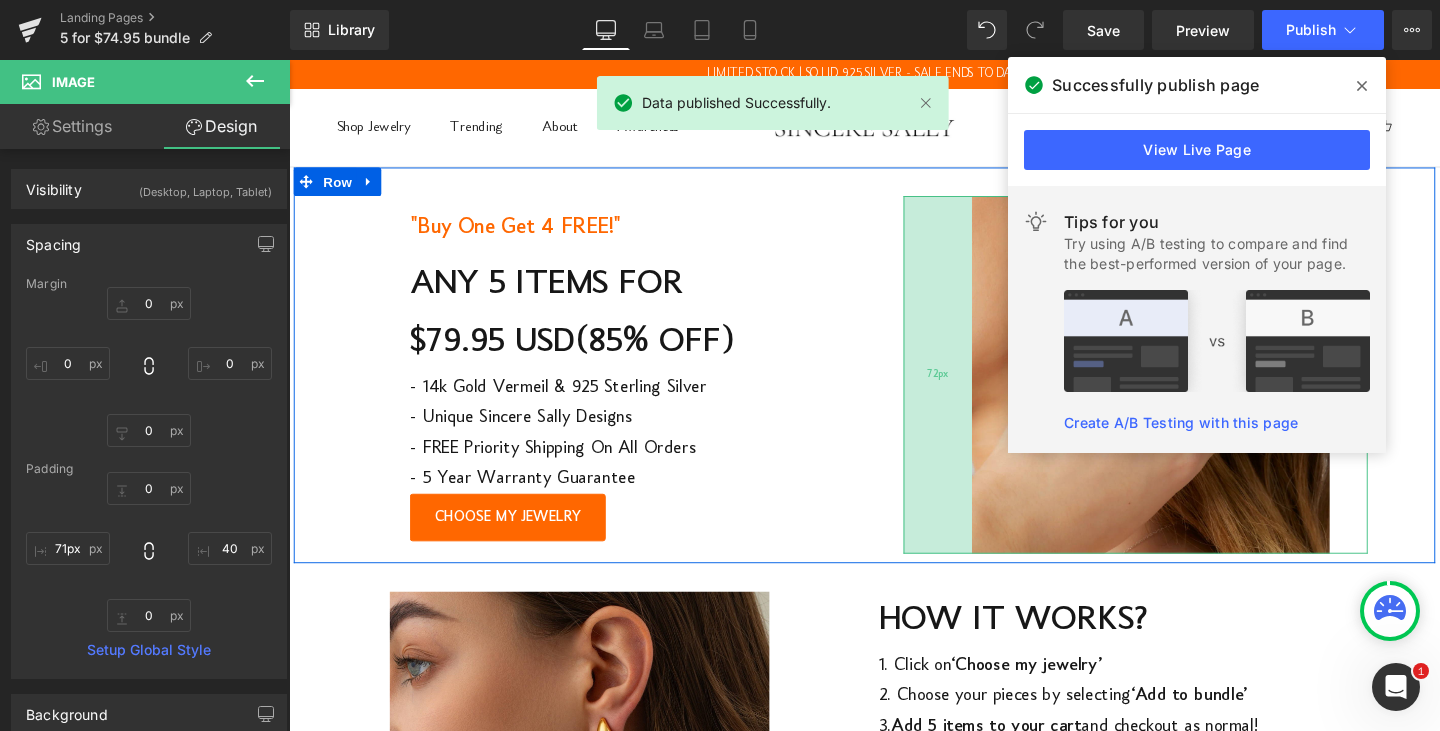 type on "72px" 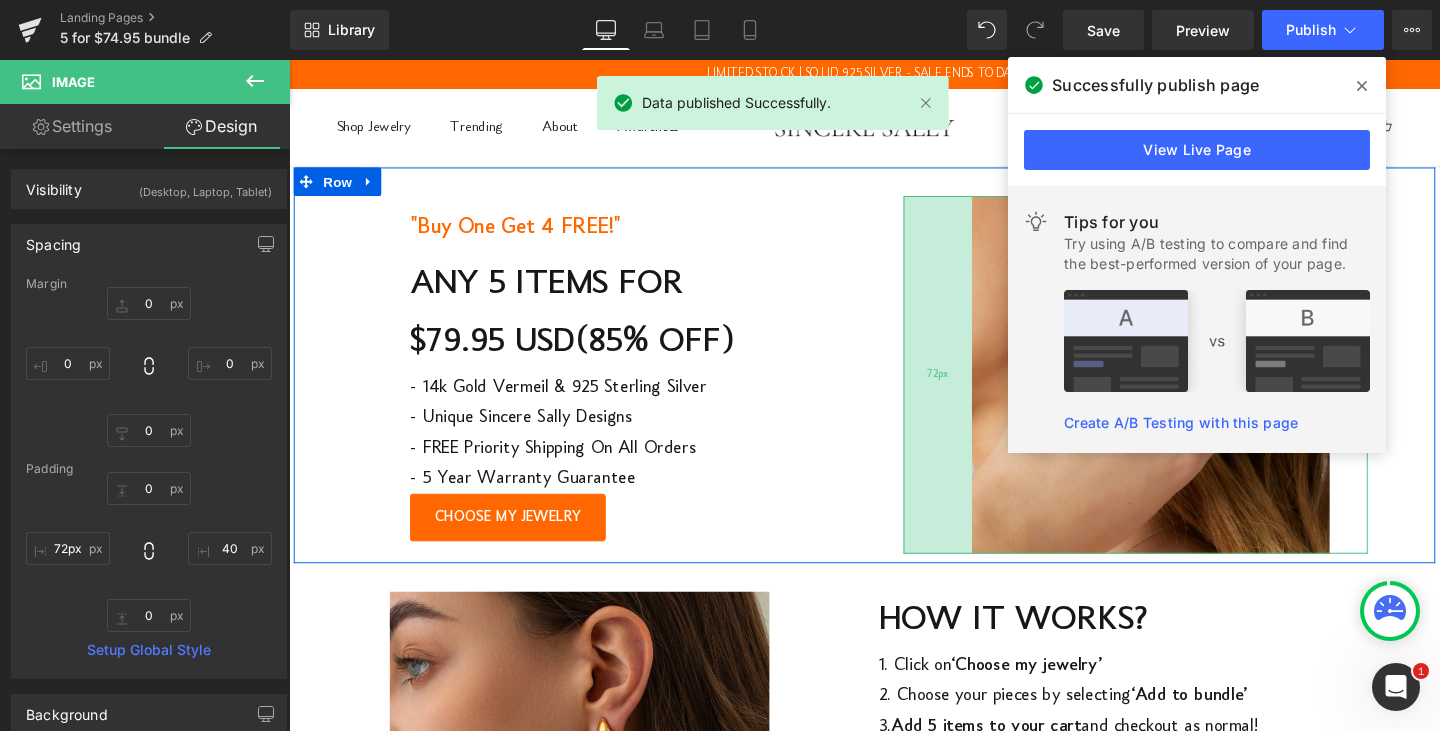 click on "72px" at bounding box center (971, 391) 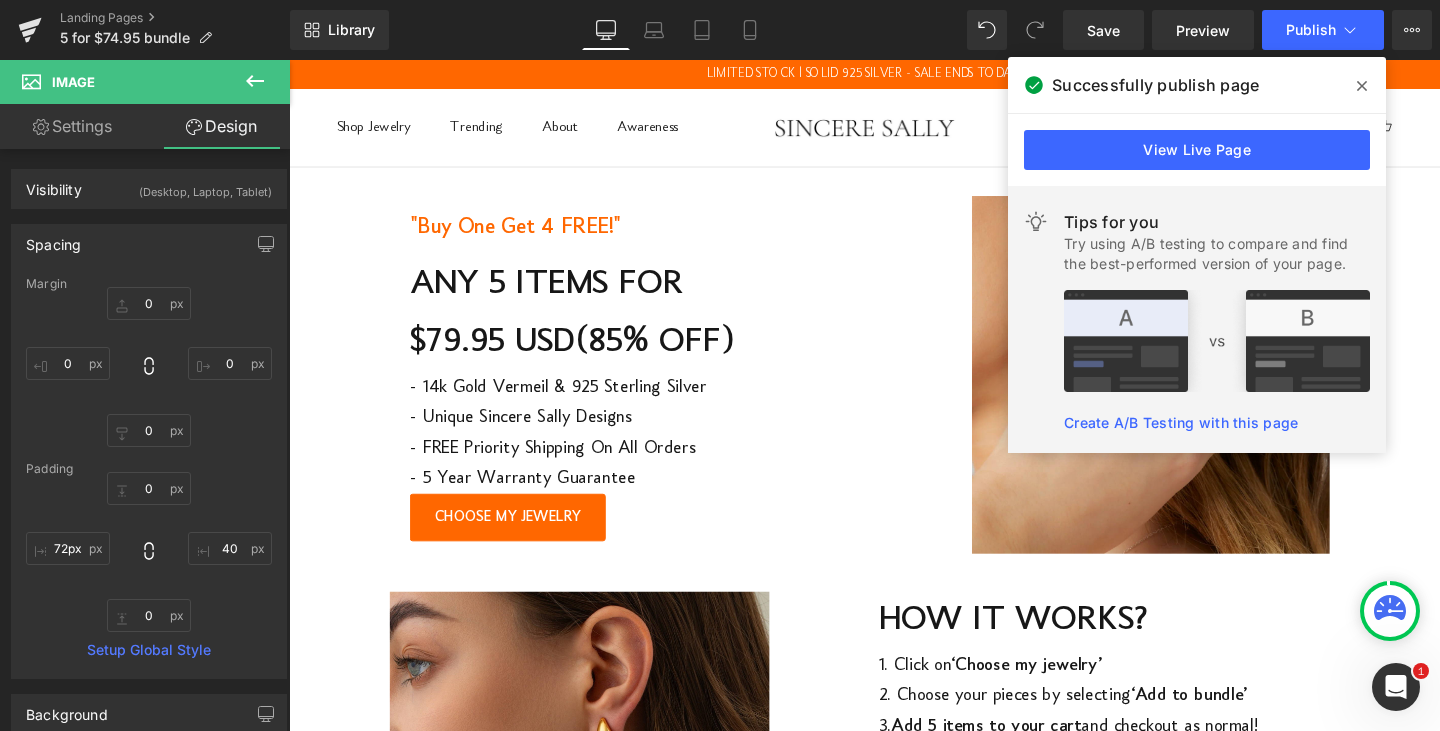 click at bounding box center [1362, 86] 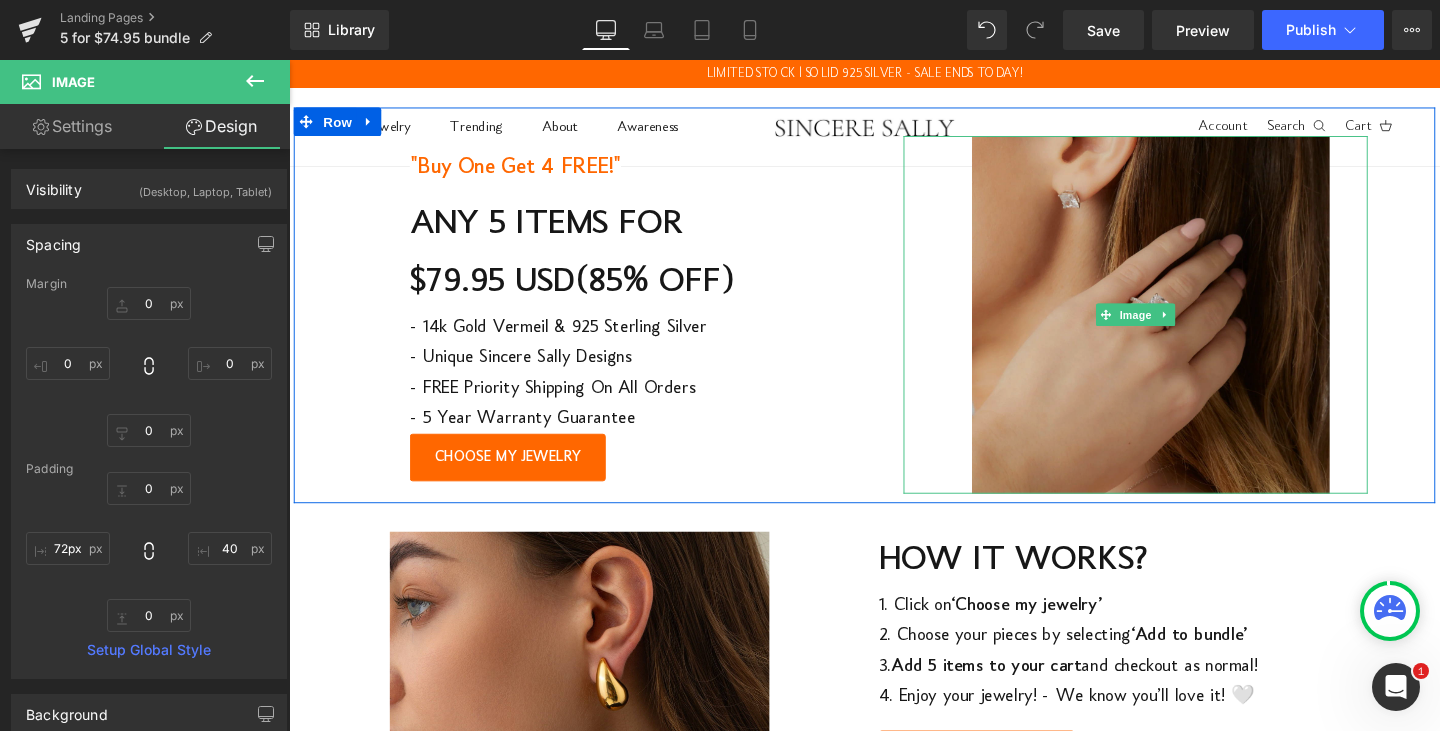 scroll, scrollTop: 0, scrollLeft: 0, axis: both 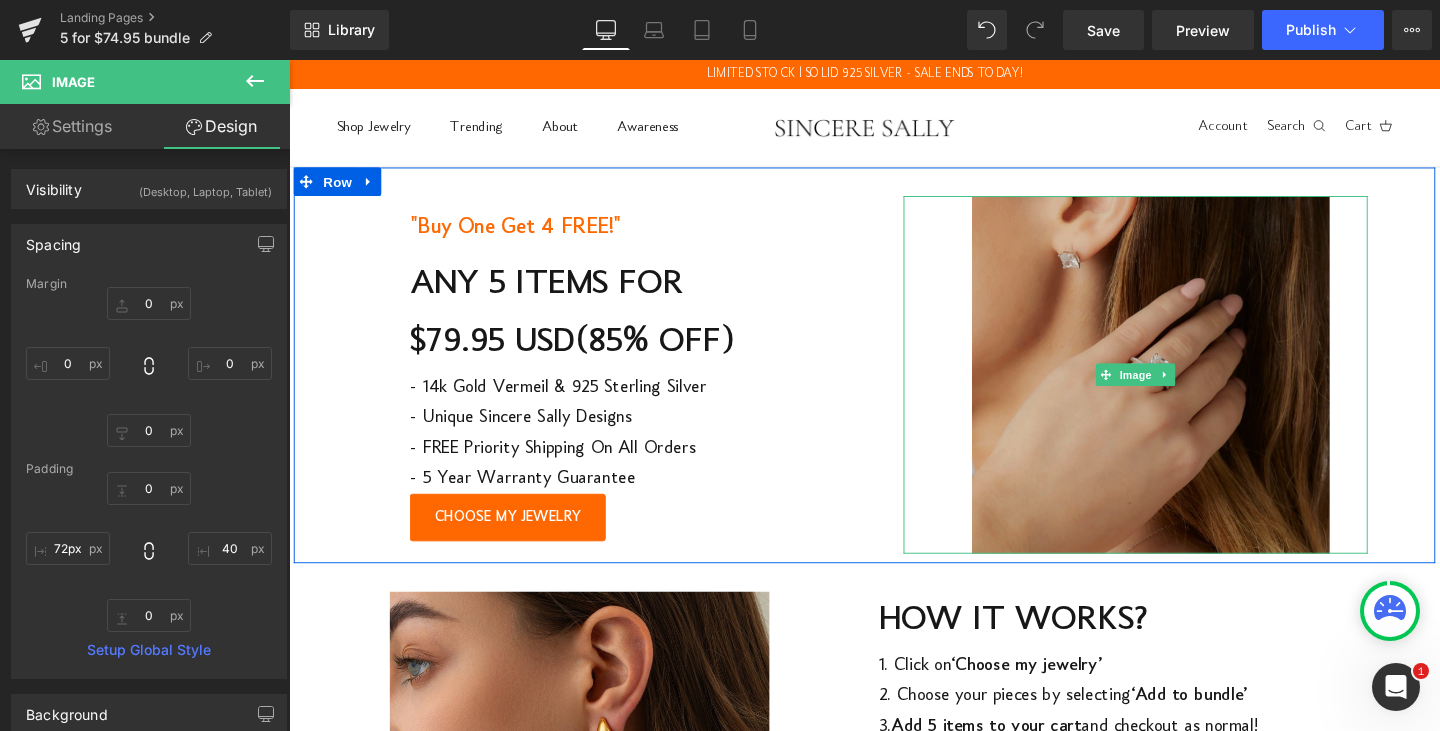 click at bounding box center (1179, 391) 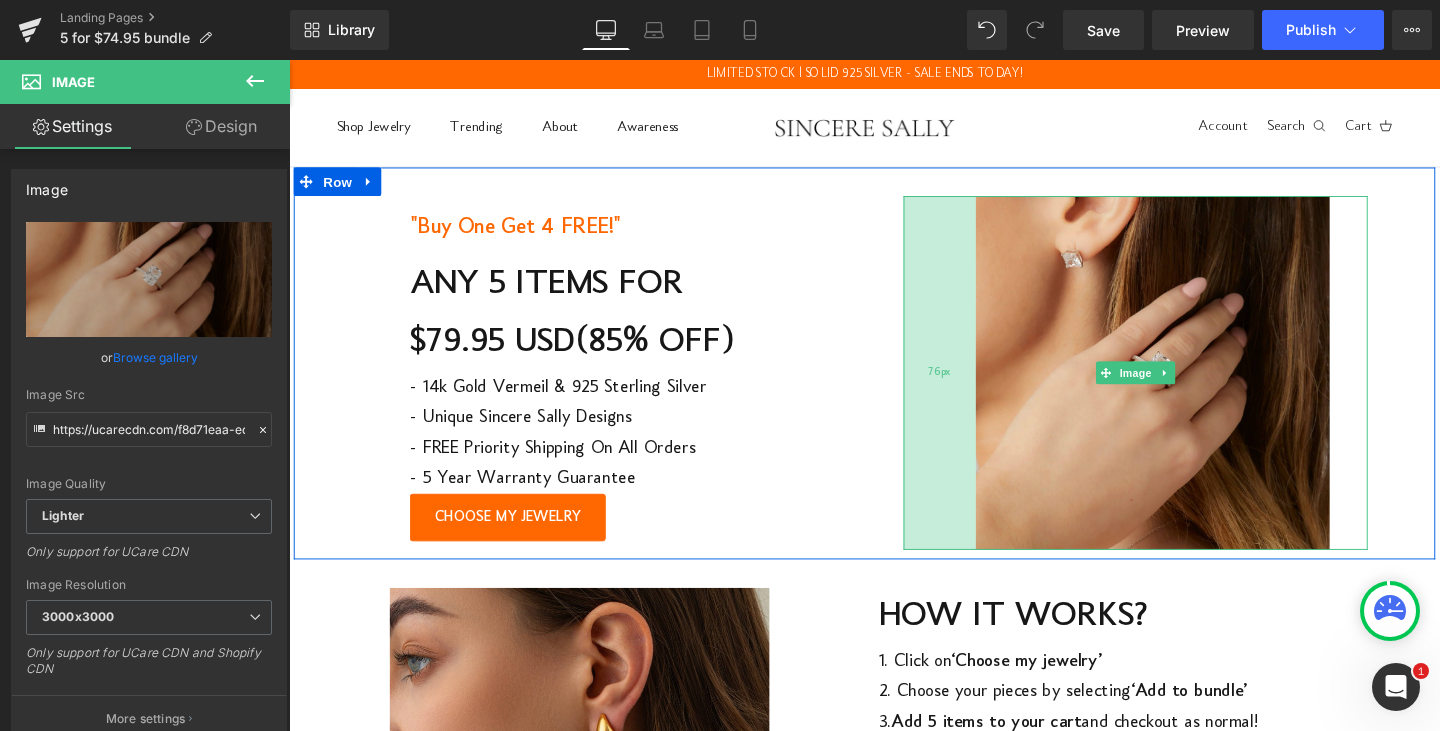 click on "76px" at bounding box center (973, 389) 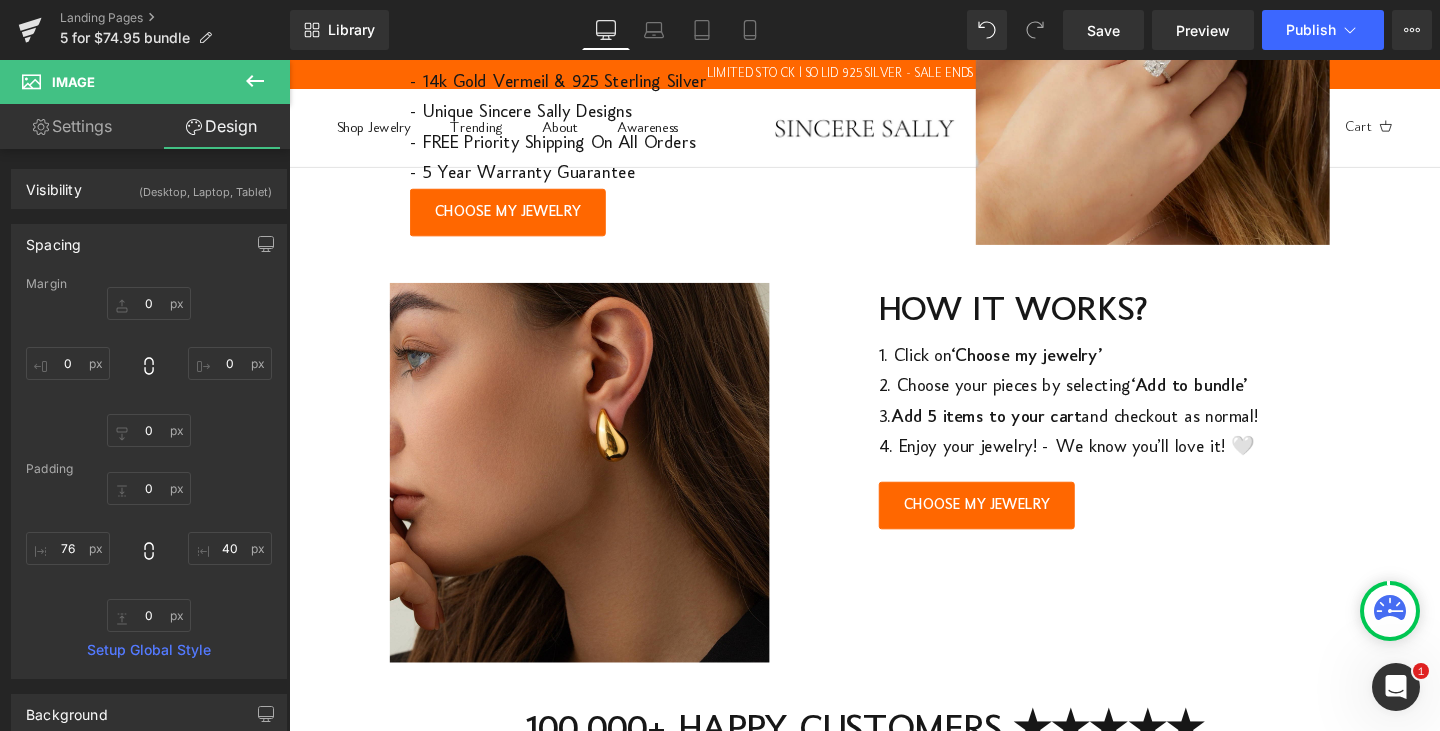 scroll, scrollTop: 324, scrollLeft: 0, axis: vertical 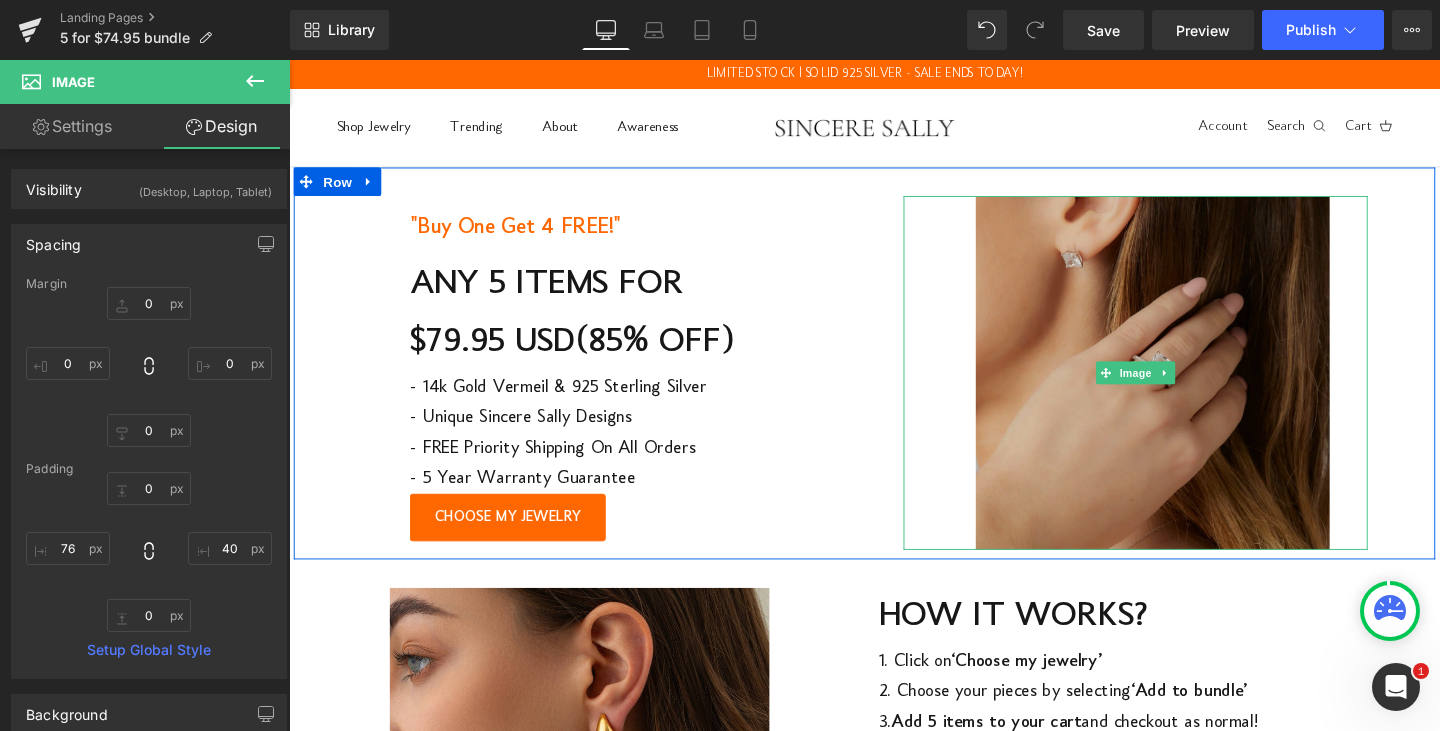 click at bounding box center [1179, 389] 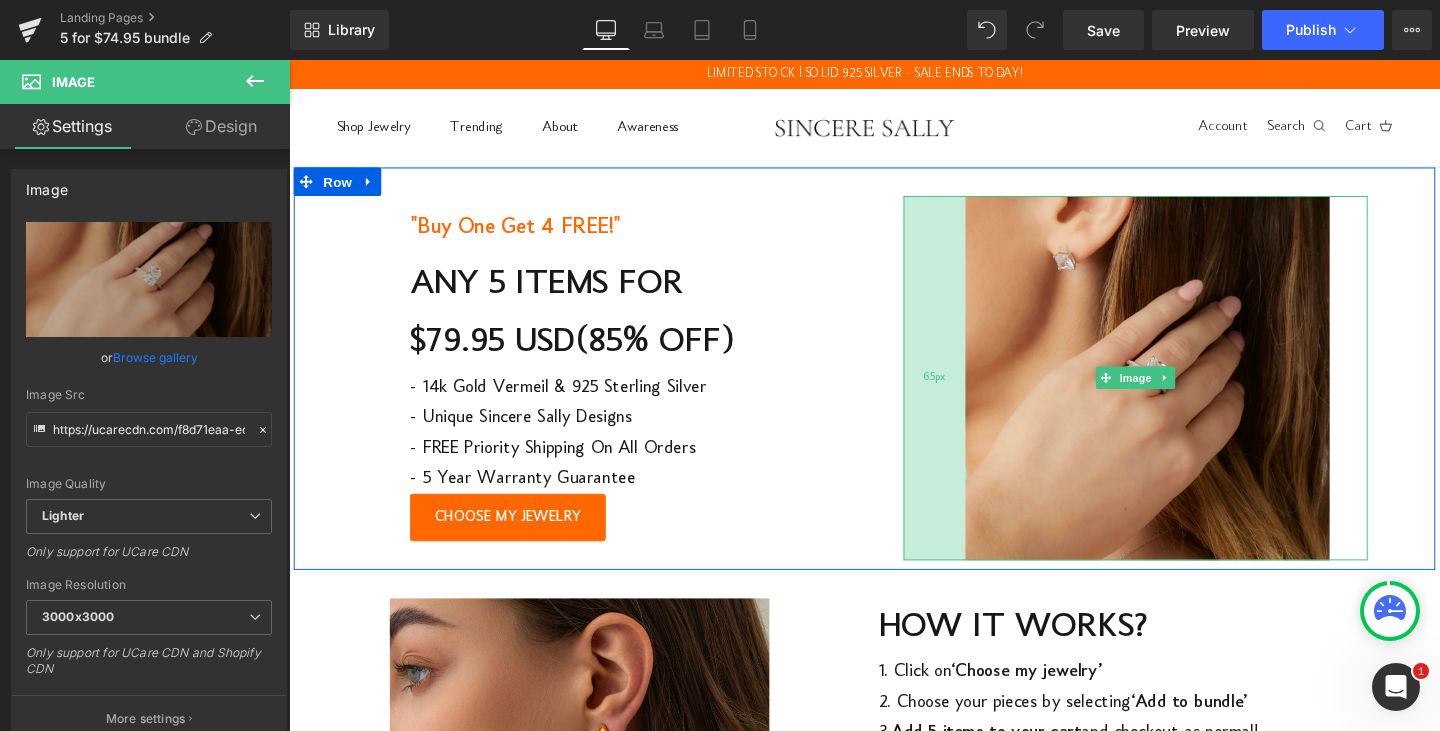drag, startPoint x: 1008, startPoint y: 458, endPoint x: 997, endPoint y: 458, distance: 11 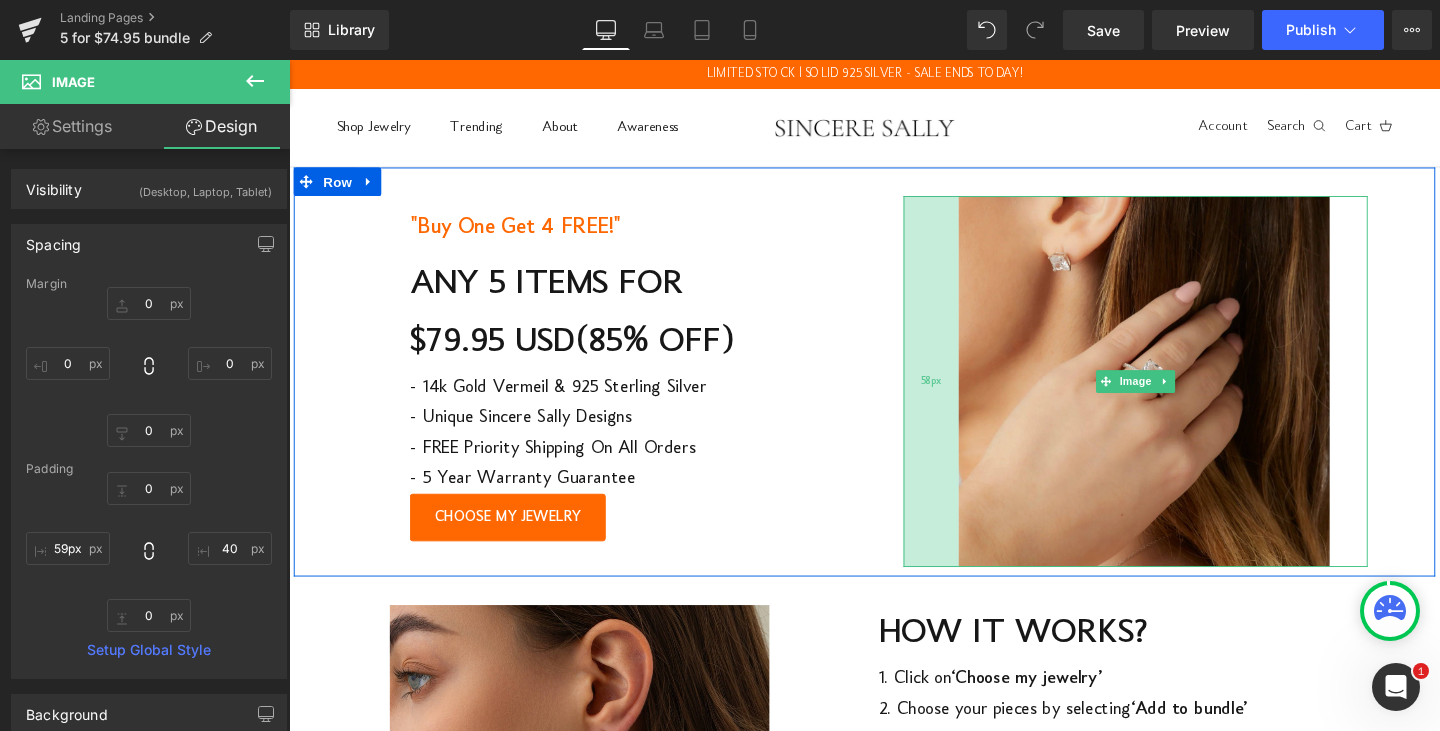 type on "58px" 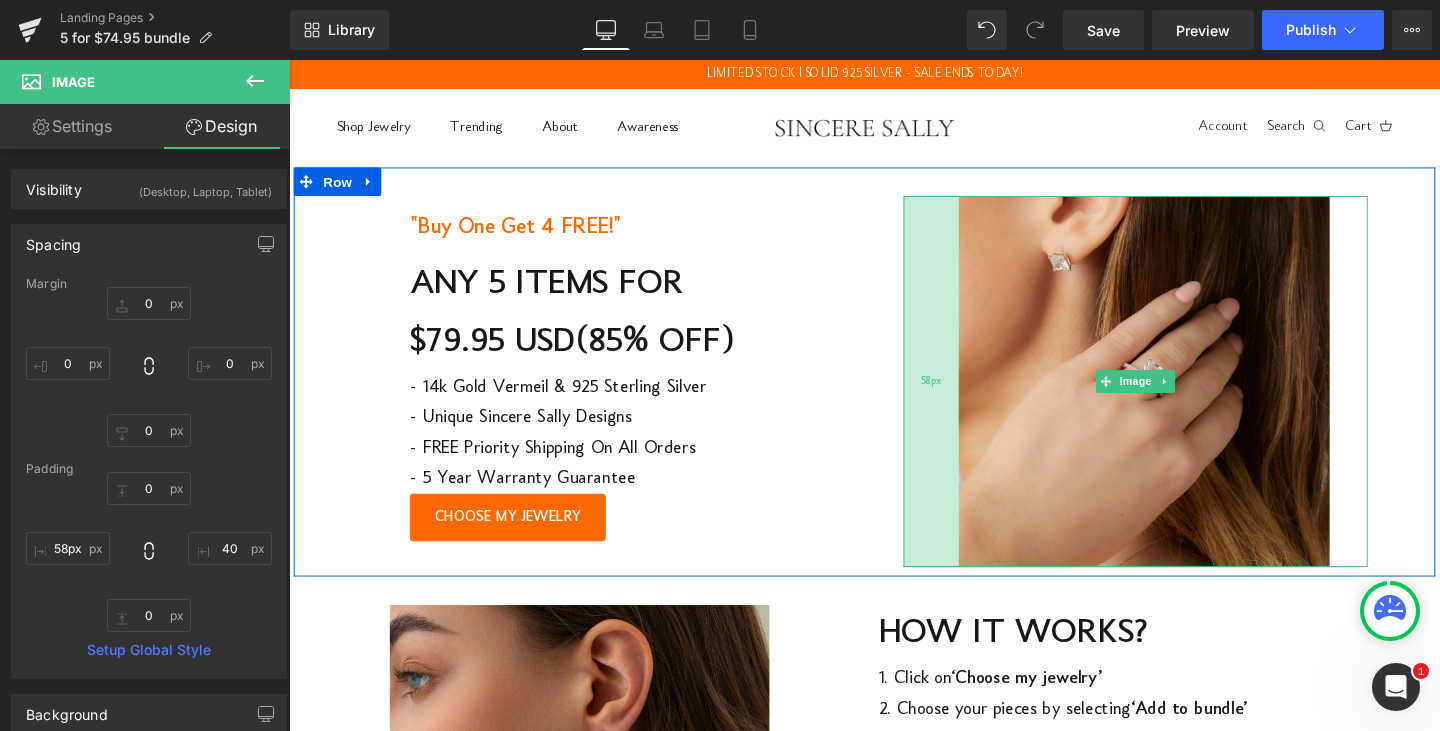 click on "58px" at bounding box center [964, 398] 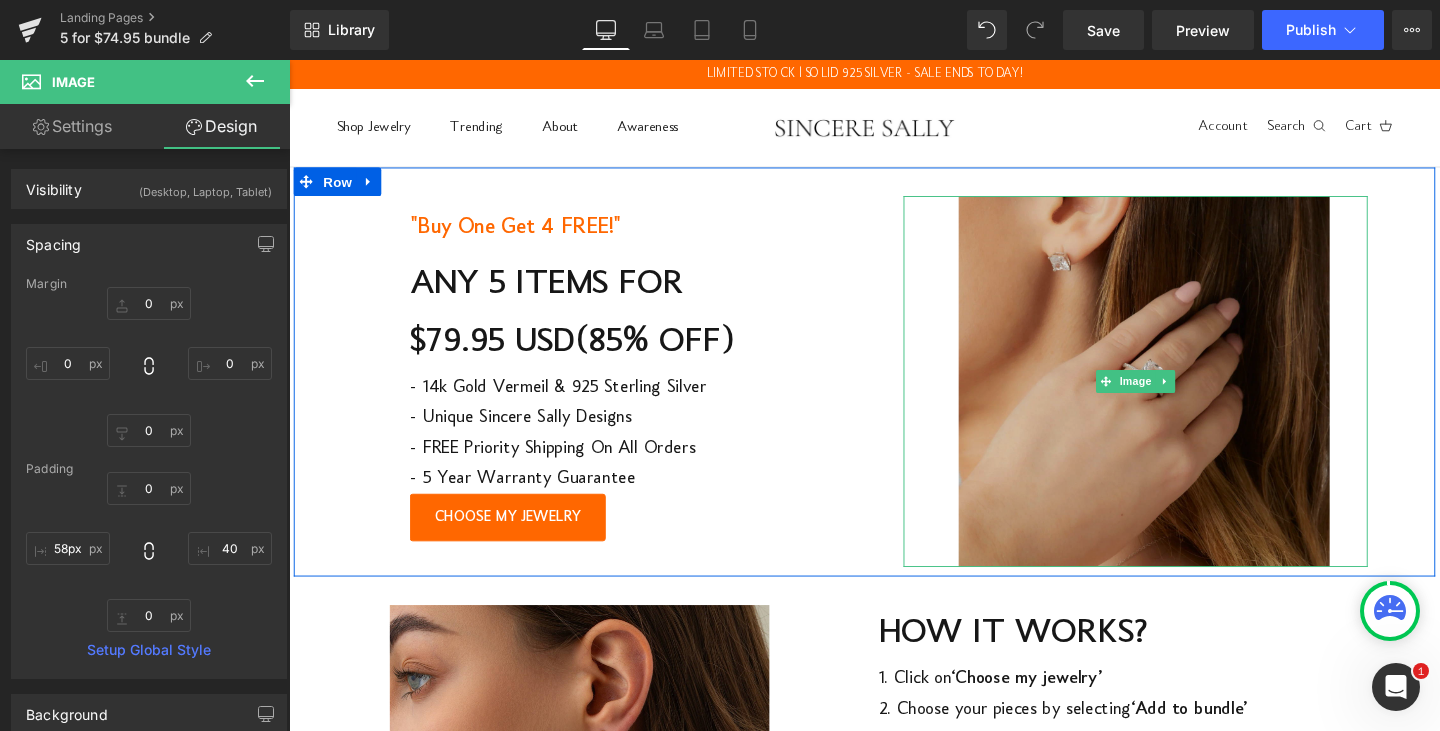 click at bounding box center [1179, 398] 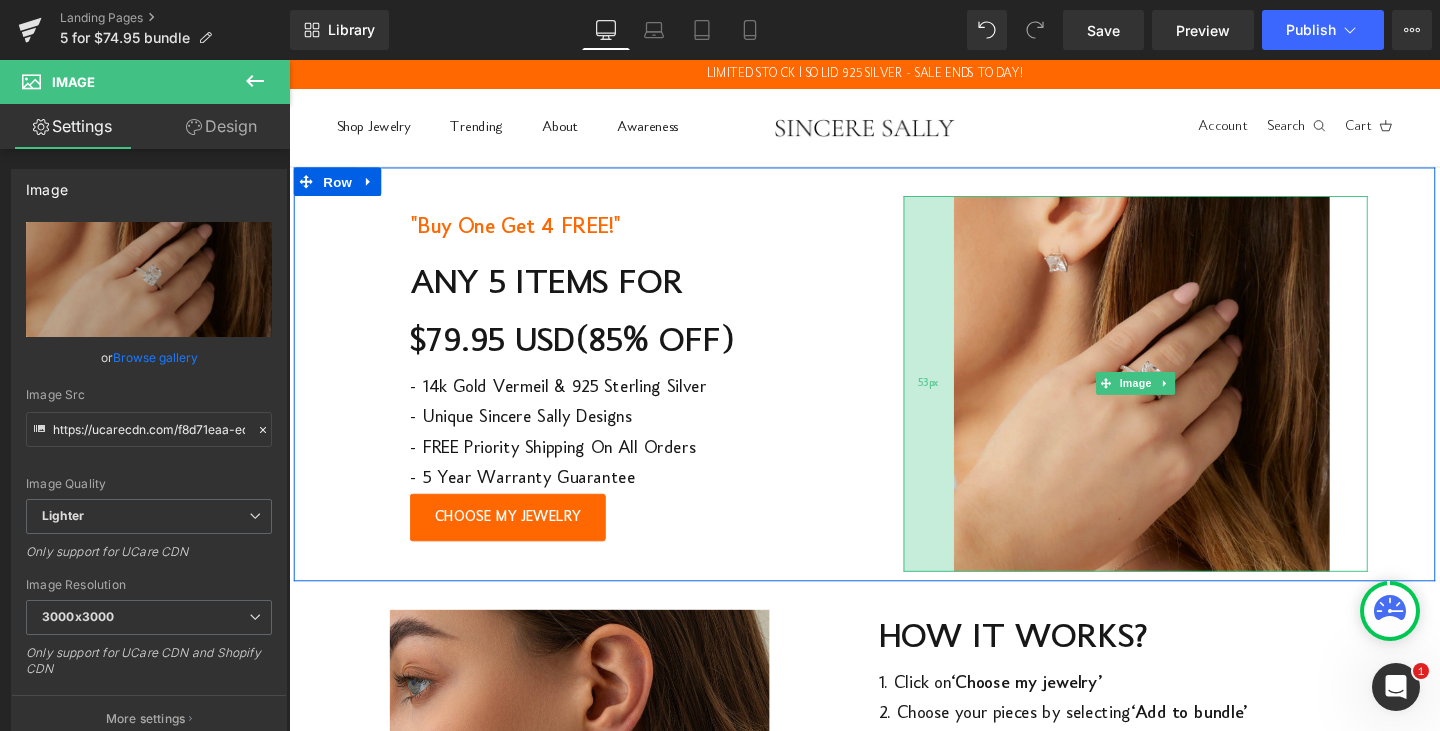 click on "53px" at bounding box center [961, 401] 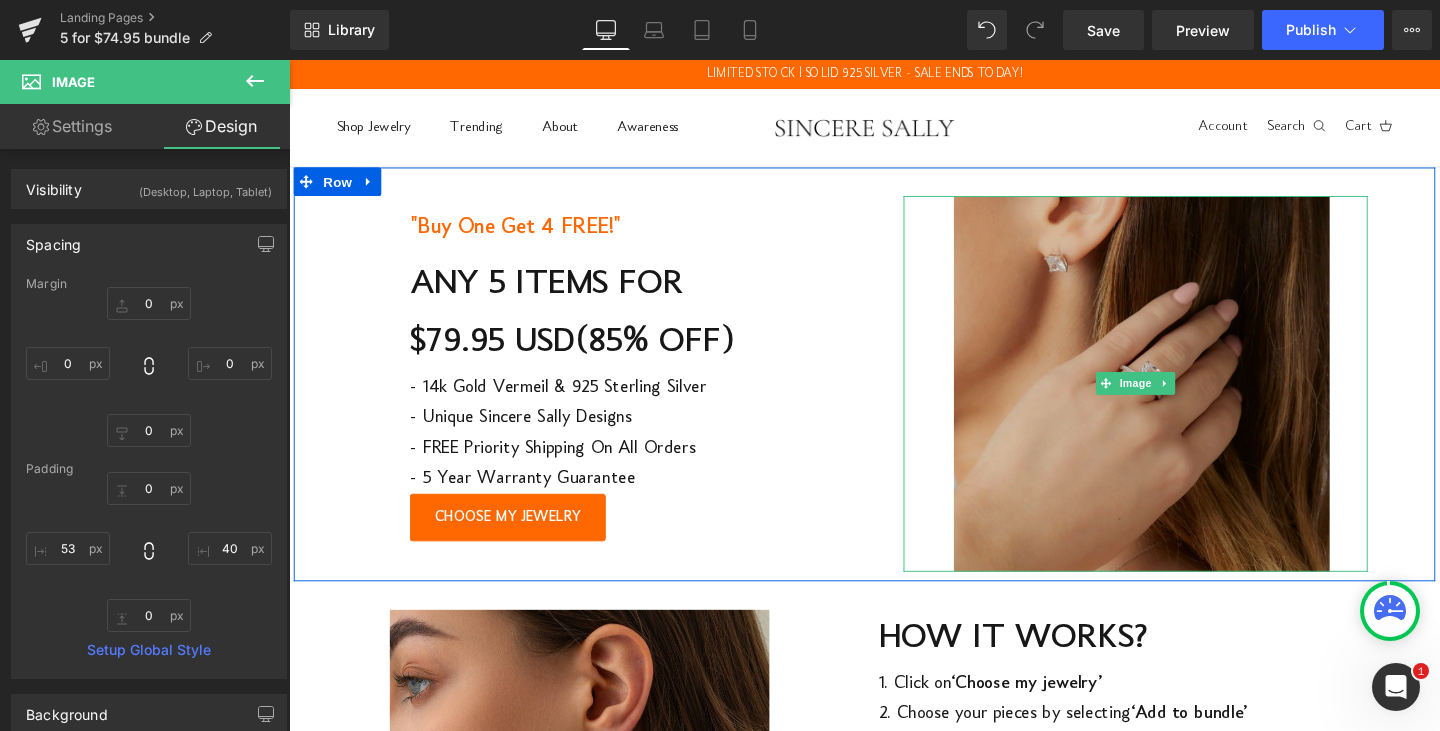 click at bounding box center (1179, 401) 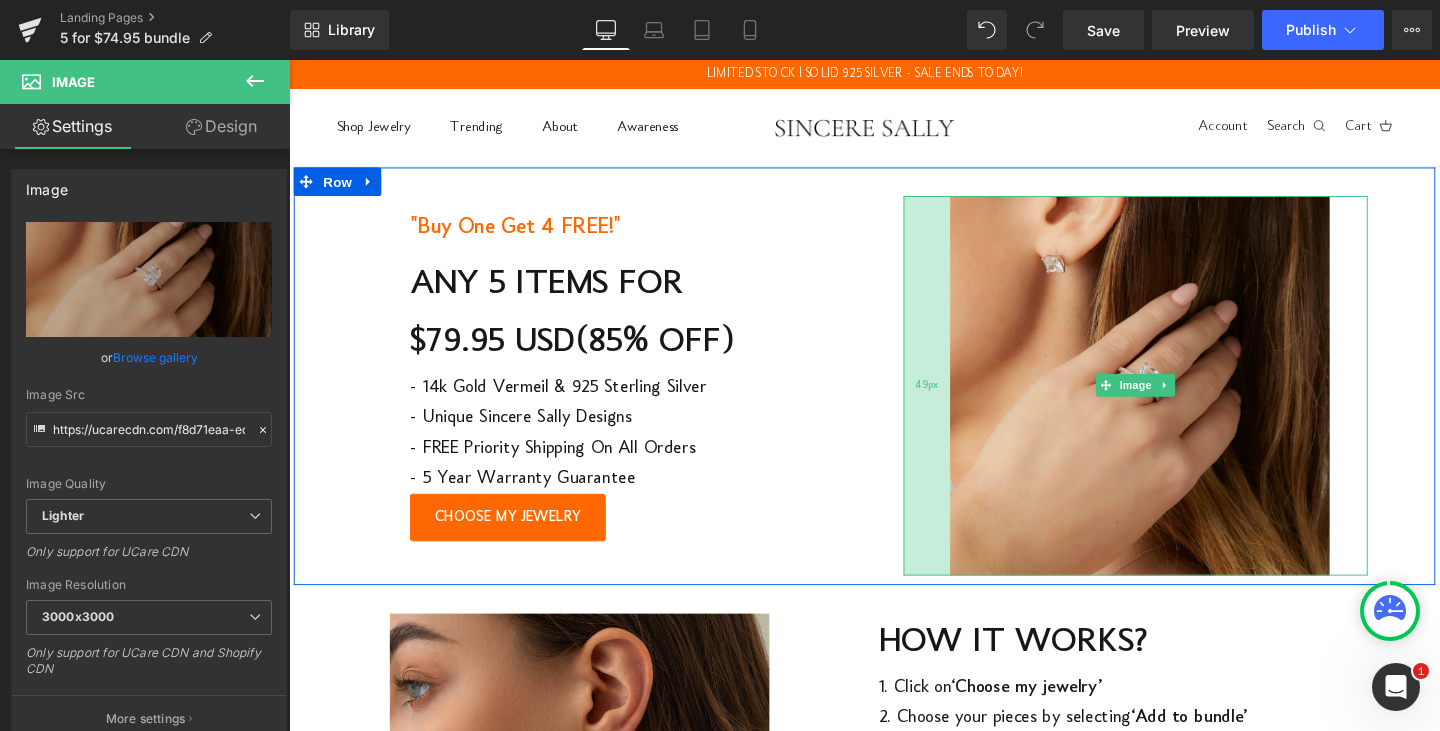 click on "49px" at bounding box center (959, 403) 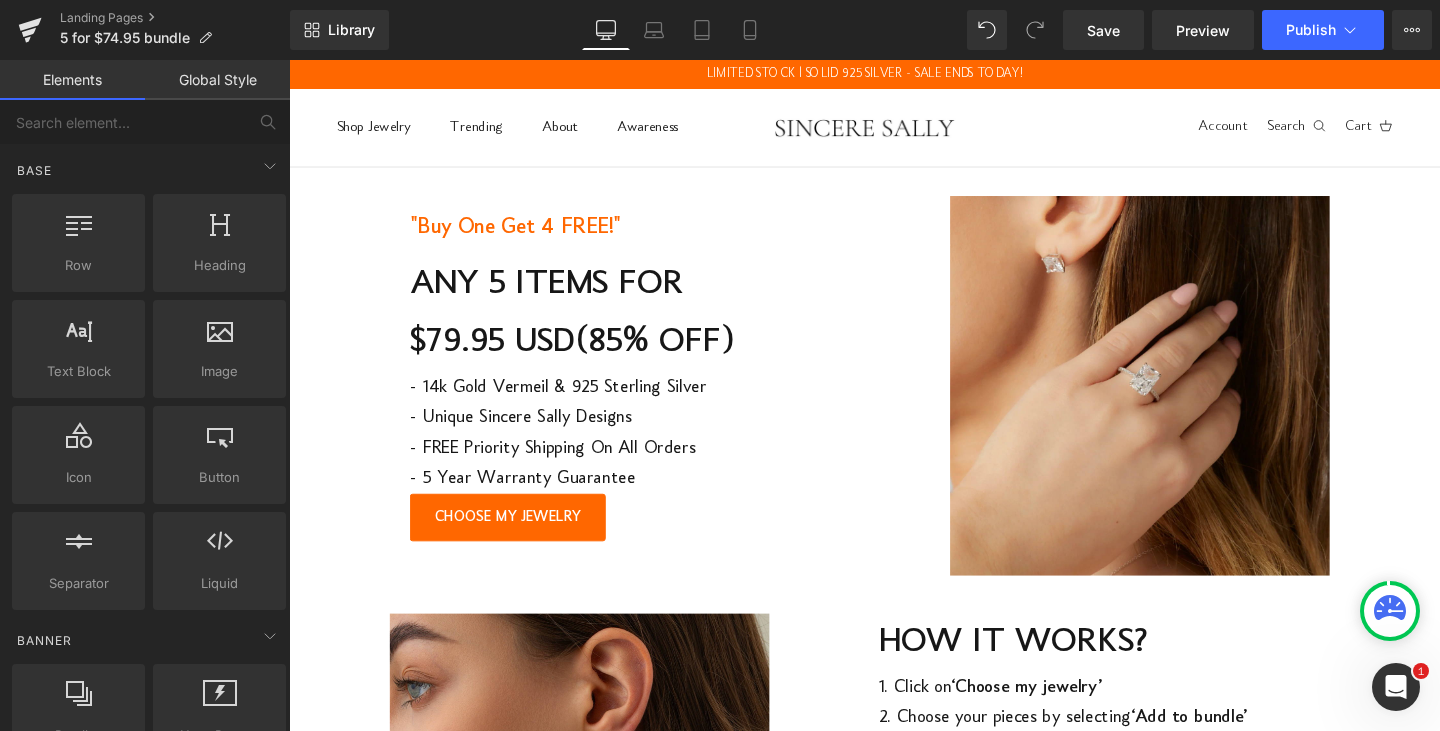 click on "Search
Shop Jewelry
Trending
About
Awareness
Account
Search
Cart" at bounding box center (894, 131) 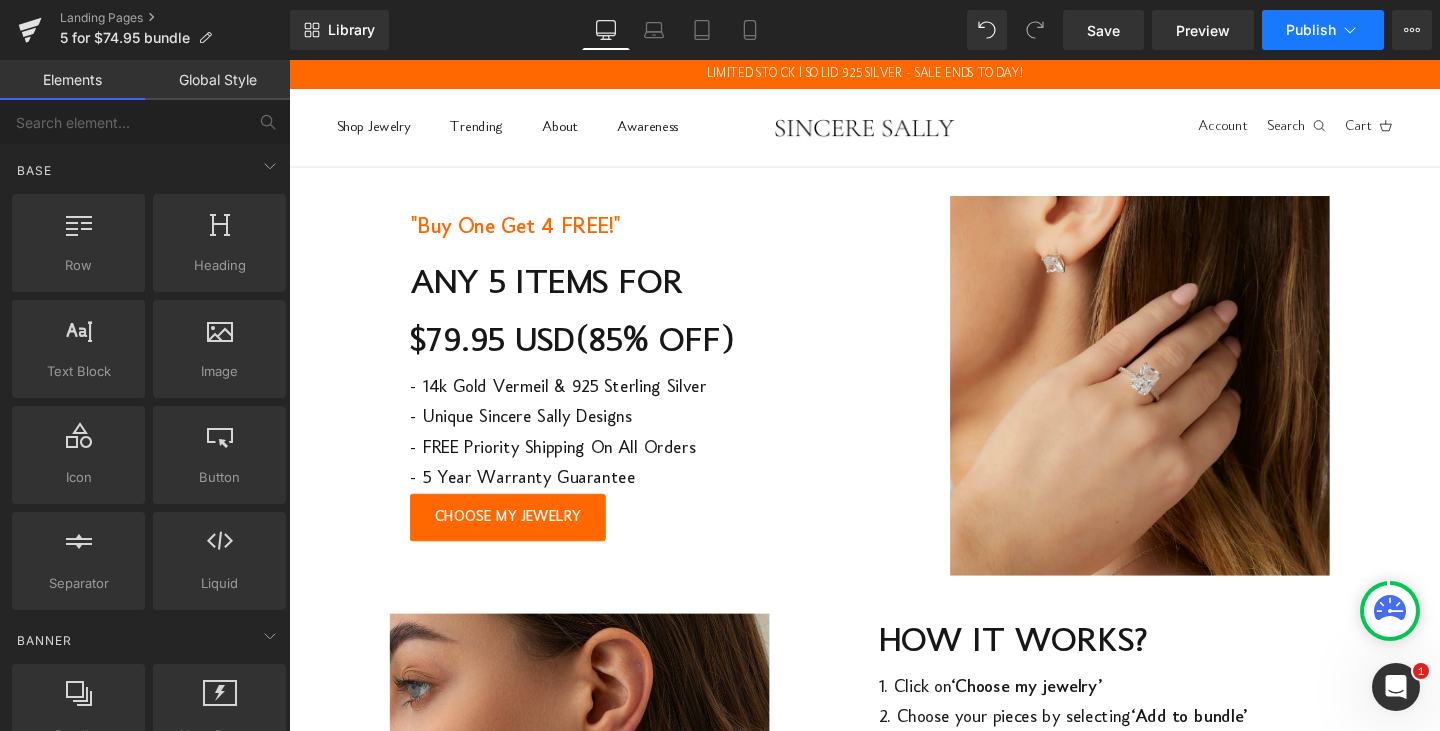 click on "Publish" at bounding box center [1311, 30] 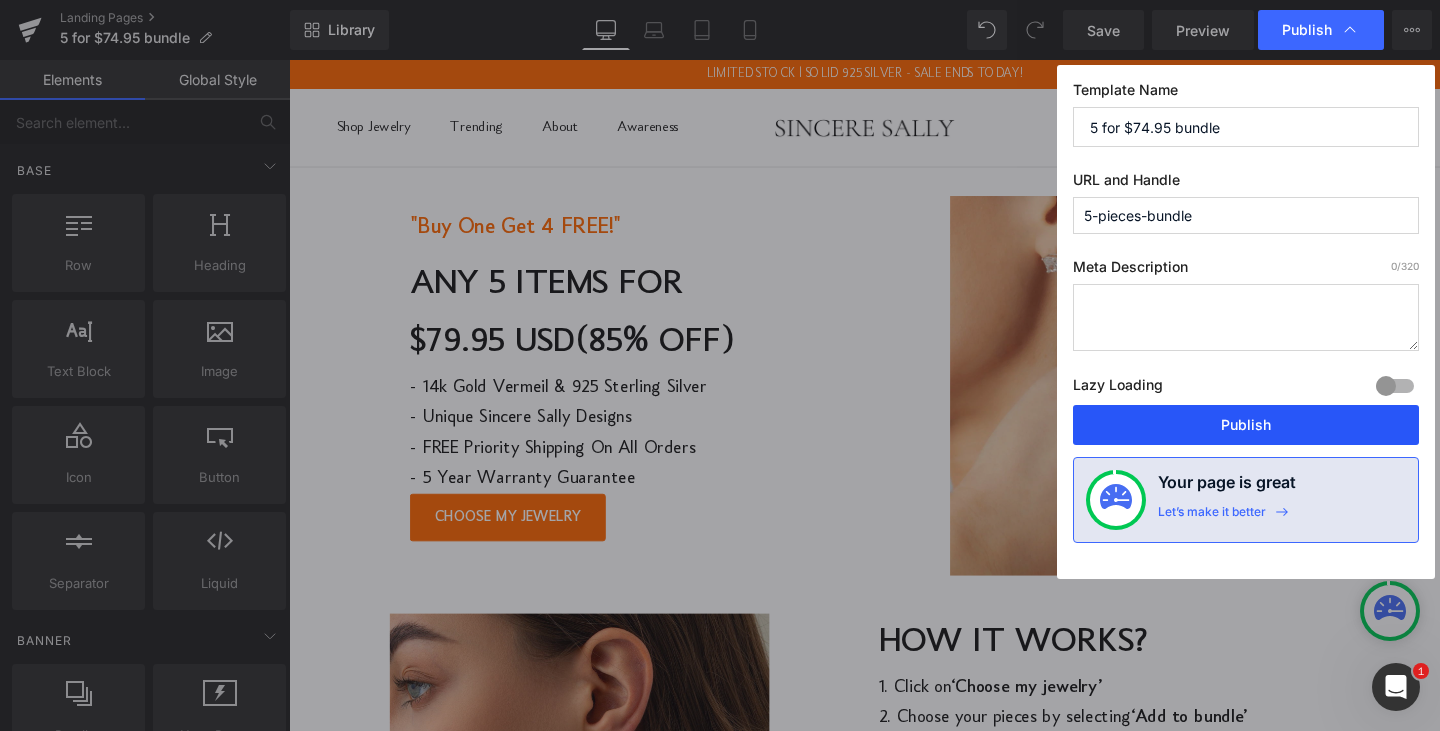 click on "Publish" at bounding box center (1246, 425) 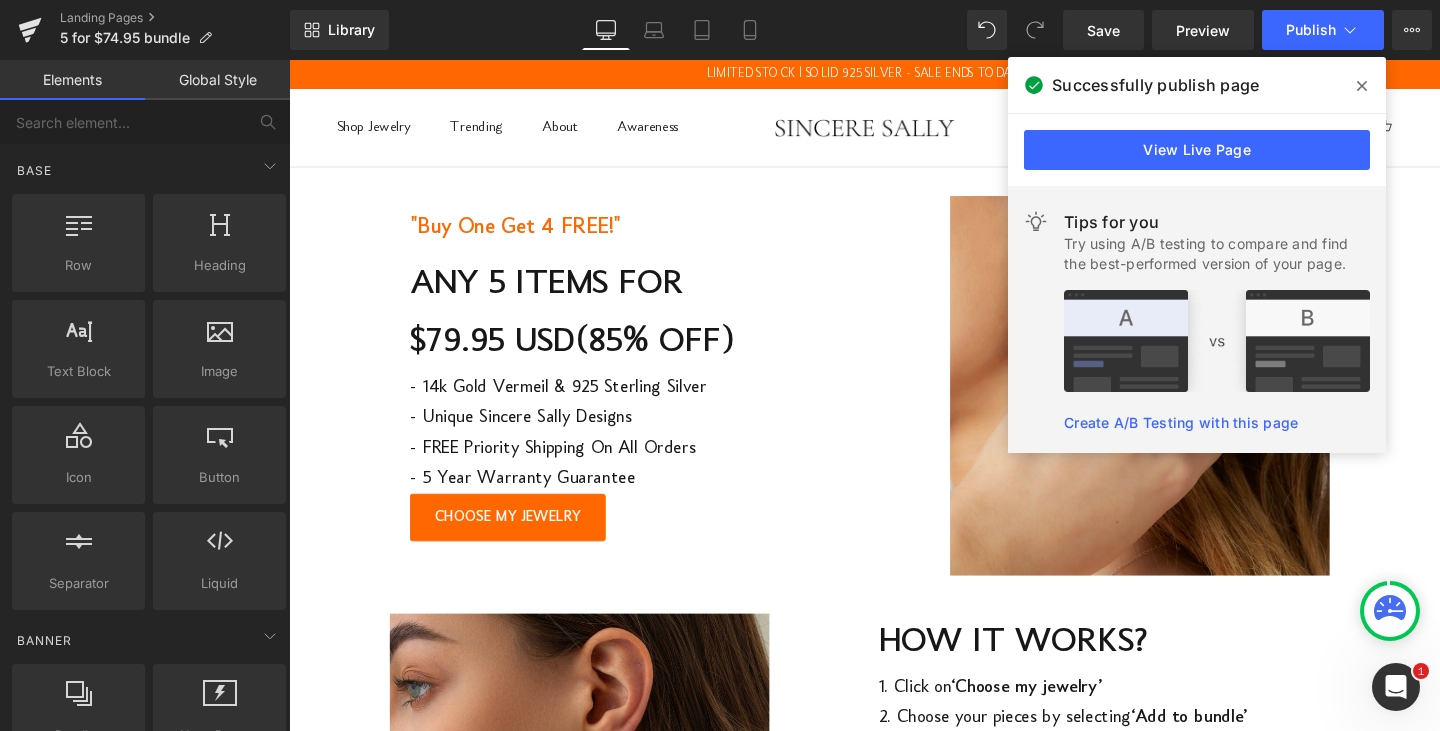 click on "Library Desktop Desktop Laptop Tablet Mobile Save Preview Publish Scheduled View Live Page View with current Template Save Template to Library Schedule Publish  Optimize  Publish Settings Shortcuts  Your page can’t be published   You've reached the maximum number of published pages on your plan  (0/0).  You need to upgrade your plan or unpublish all your pages to get 1 publish slot.   Unpublish pages   Upgrade plan" at bounding box center (865, 30) 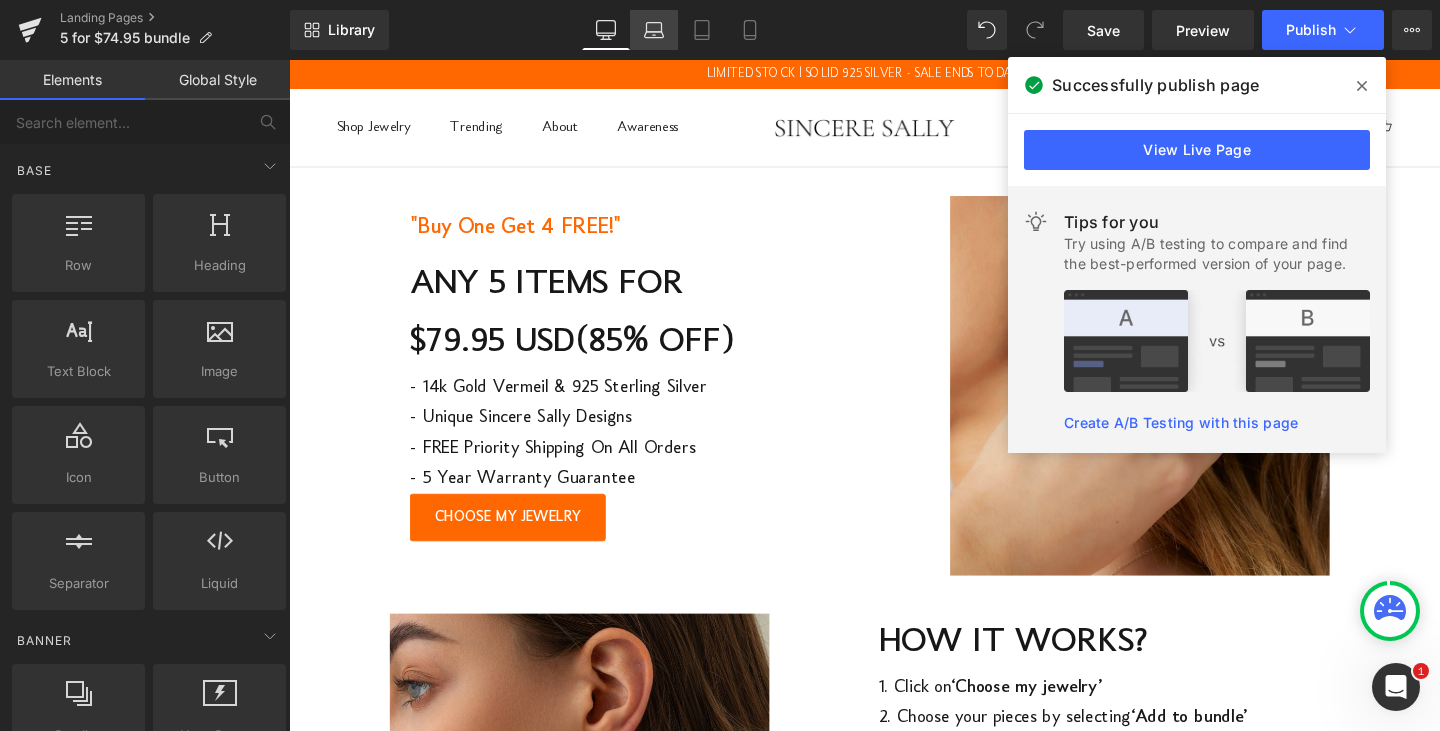 click 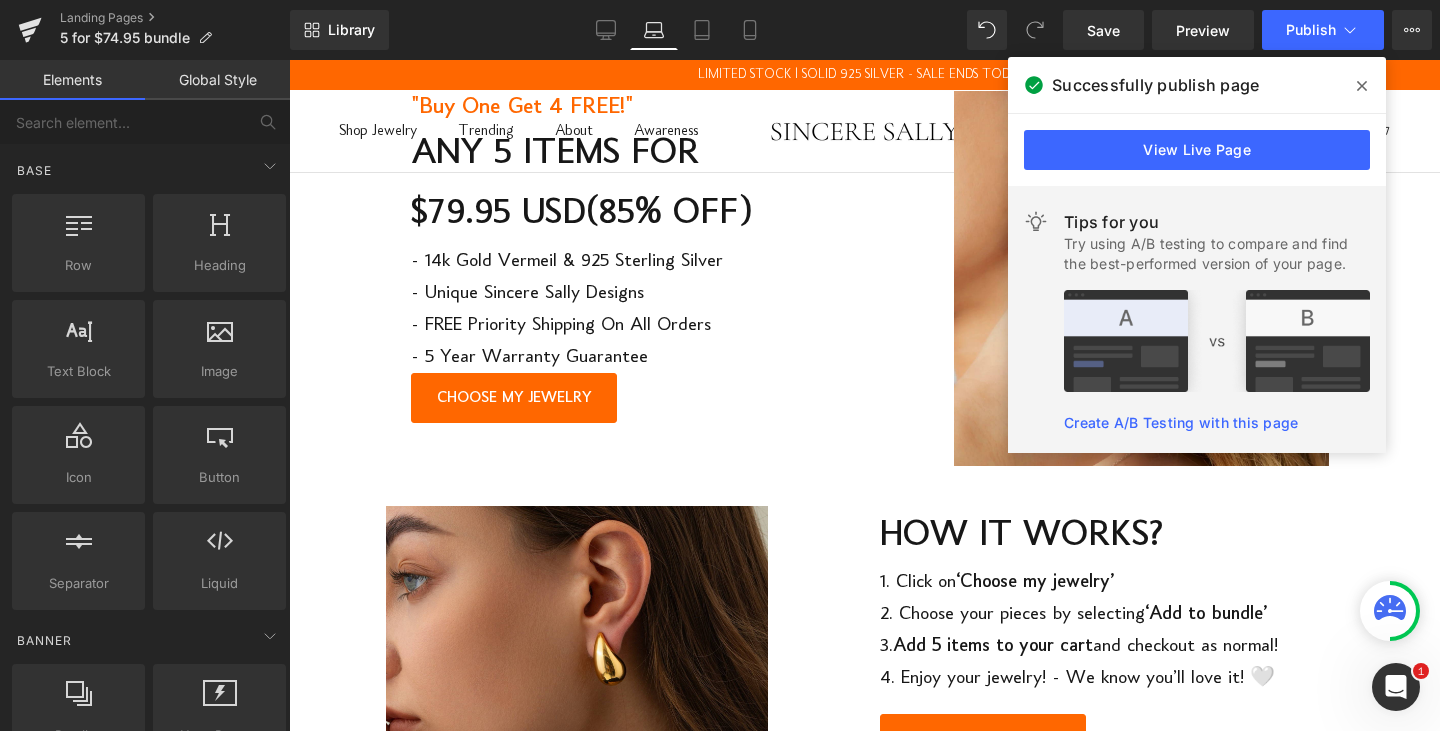 click 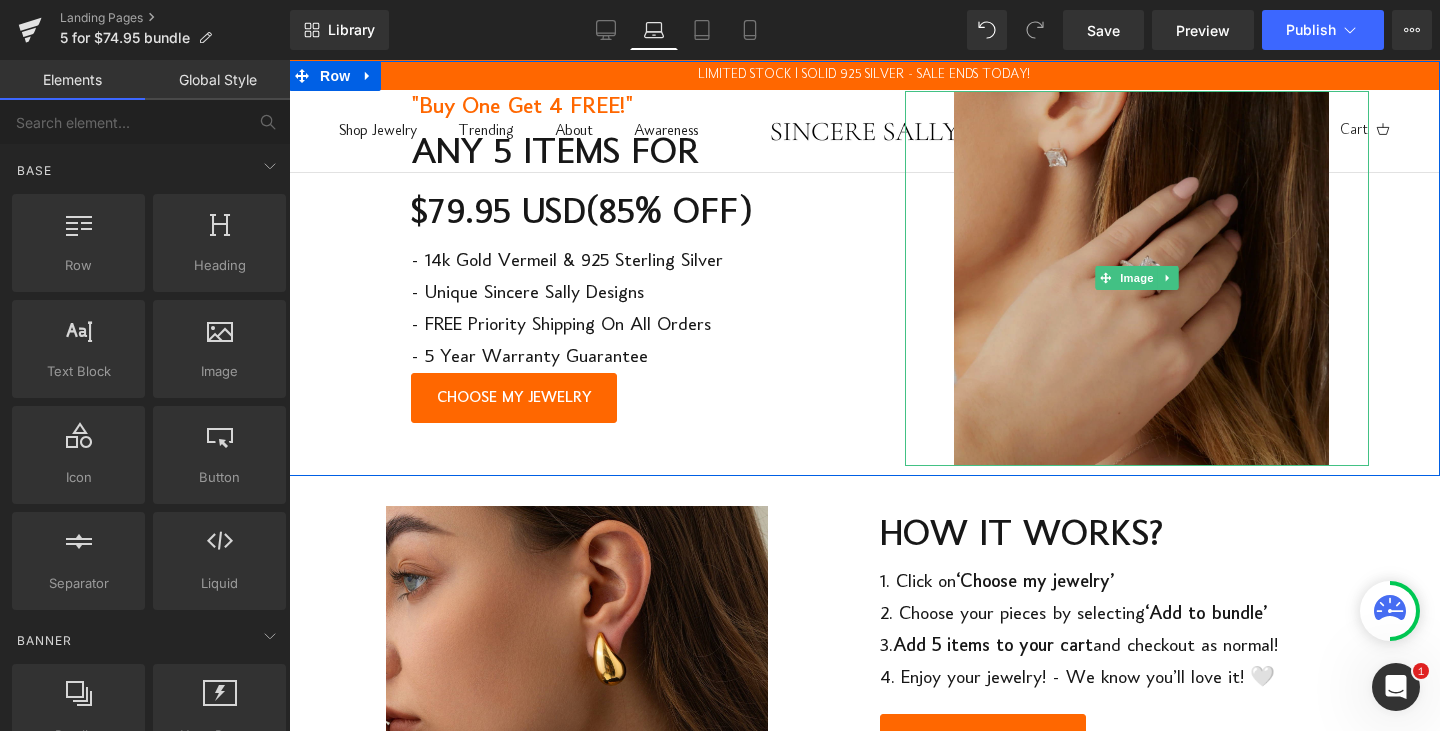scroll, scrollTop: 0, scrollLeft: 0, axis: both 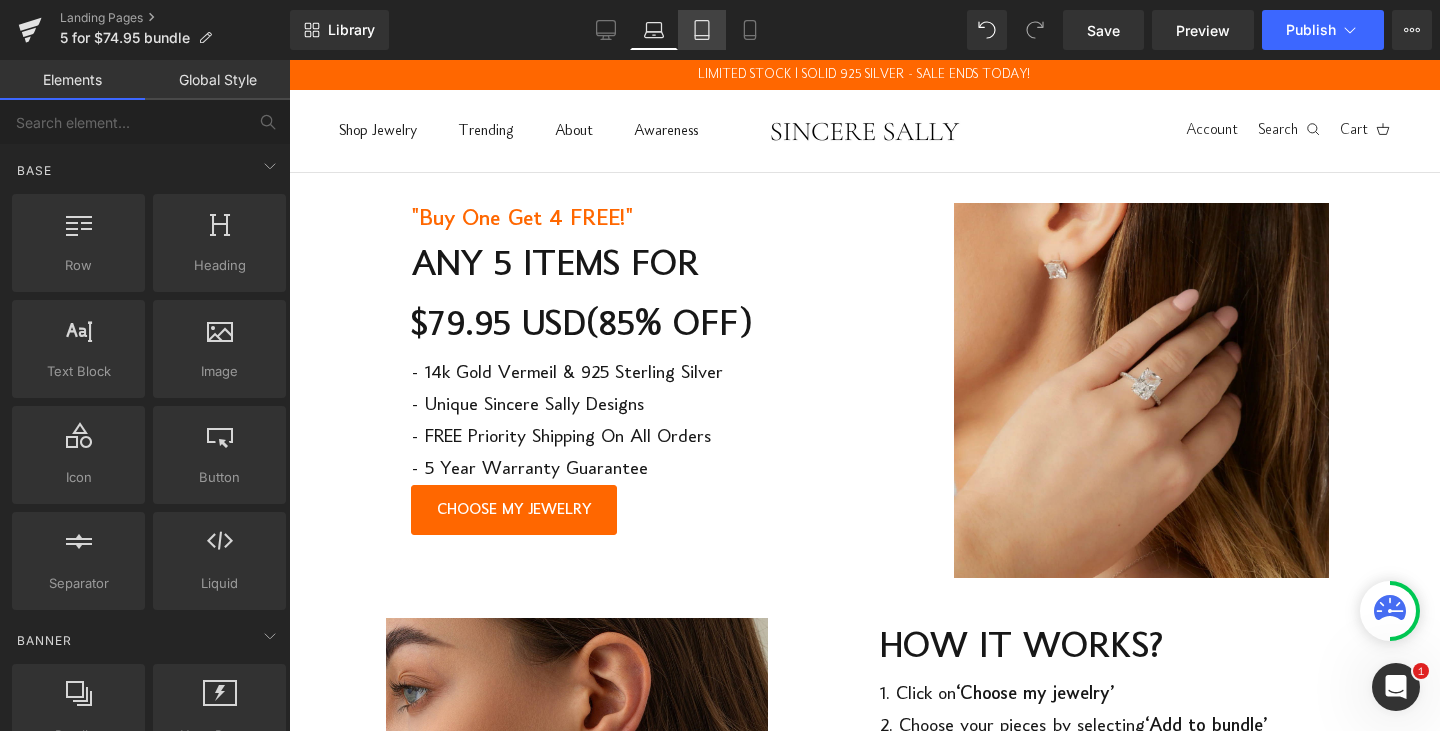 click 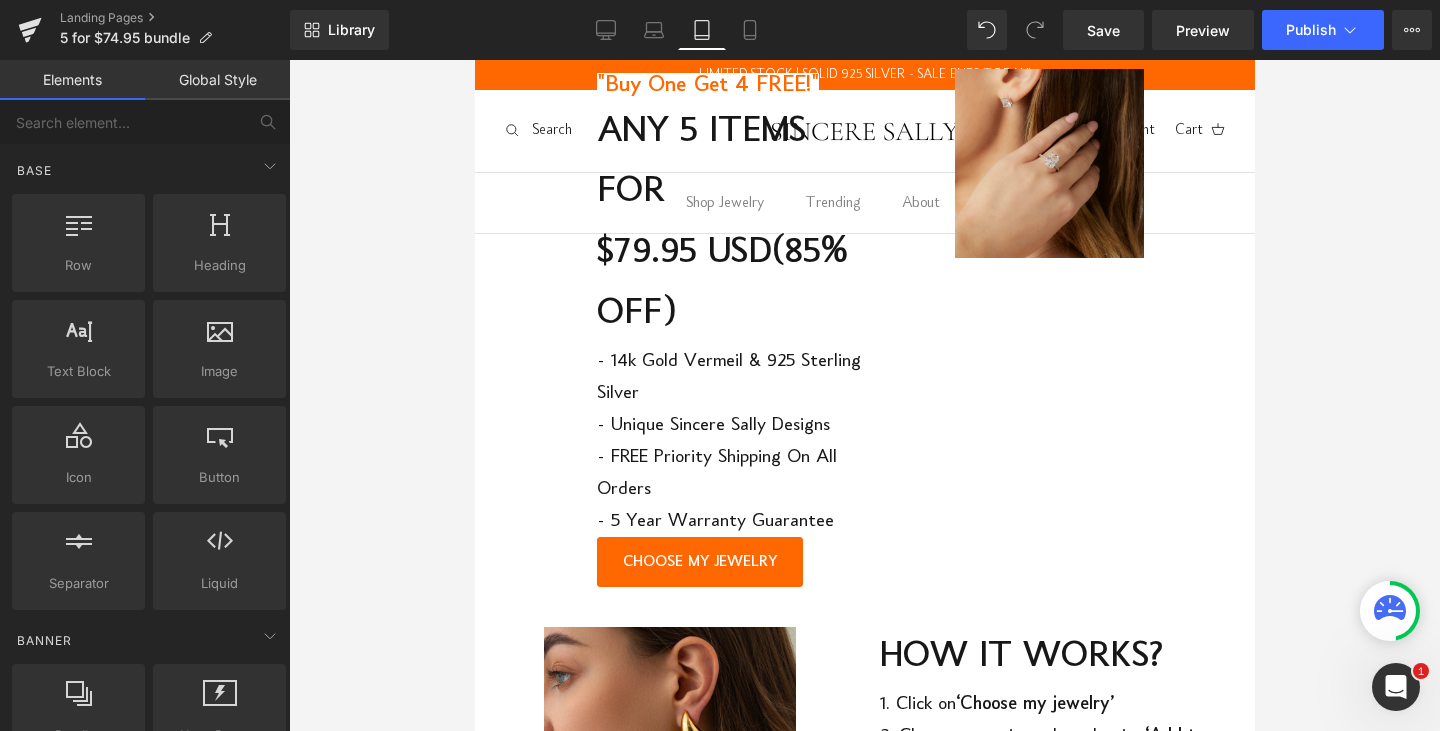 scroll, scrollTop: 150, scrollLeft: 0, axis: vertical 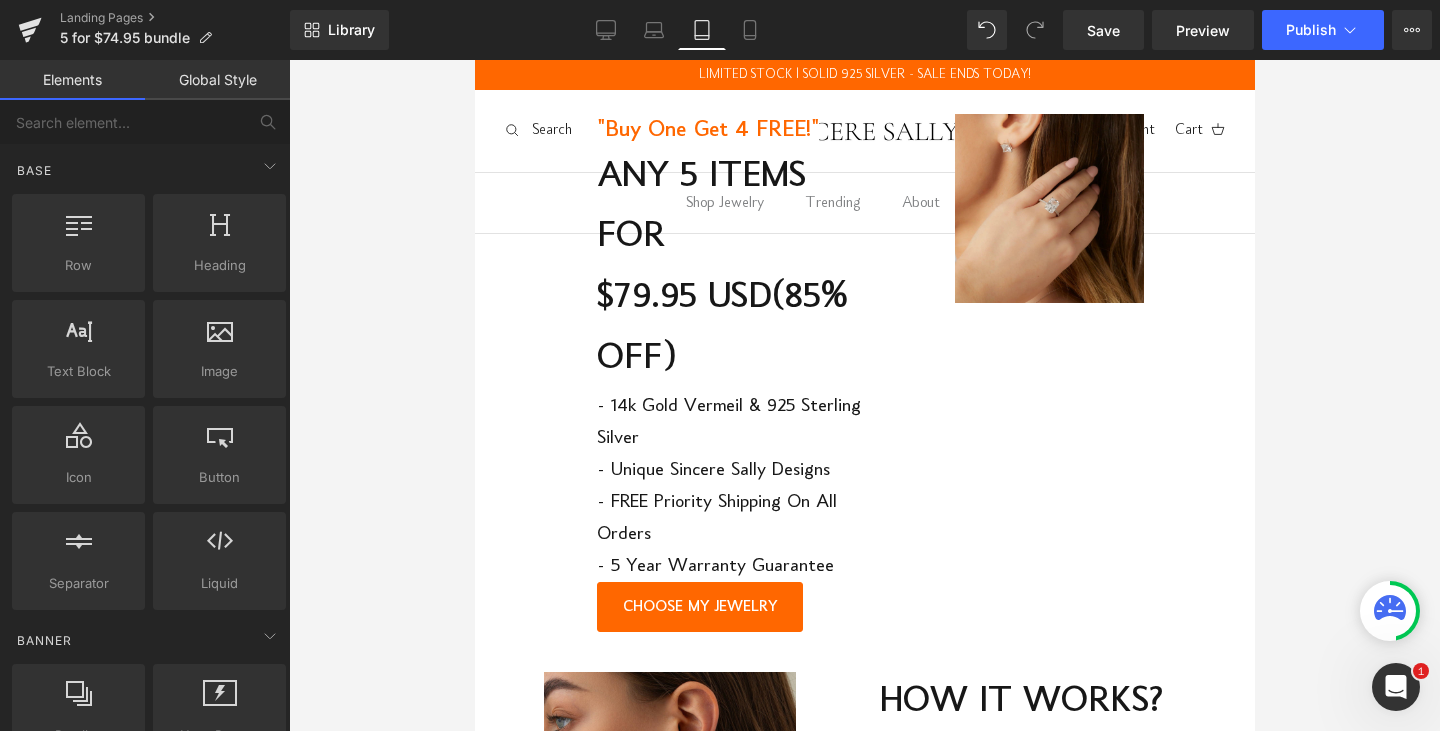 click on ""Buy One Get 4 FREE!" Text Block         Buy One Get 4 FREE! Text Block         ANY 5 ITEMS FOR $[PRICE] USD  (85% OFF) Text Block         - 14k Gold Vermeil & 925 Sterling Silver - Unique Sincere Sally Designs - FREE Priority Shipping On All Orders - 5 Year Warranty Guarantee Text Block         CHOOSE MY JEWELRY Button" at bounding box center (735, 373) 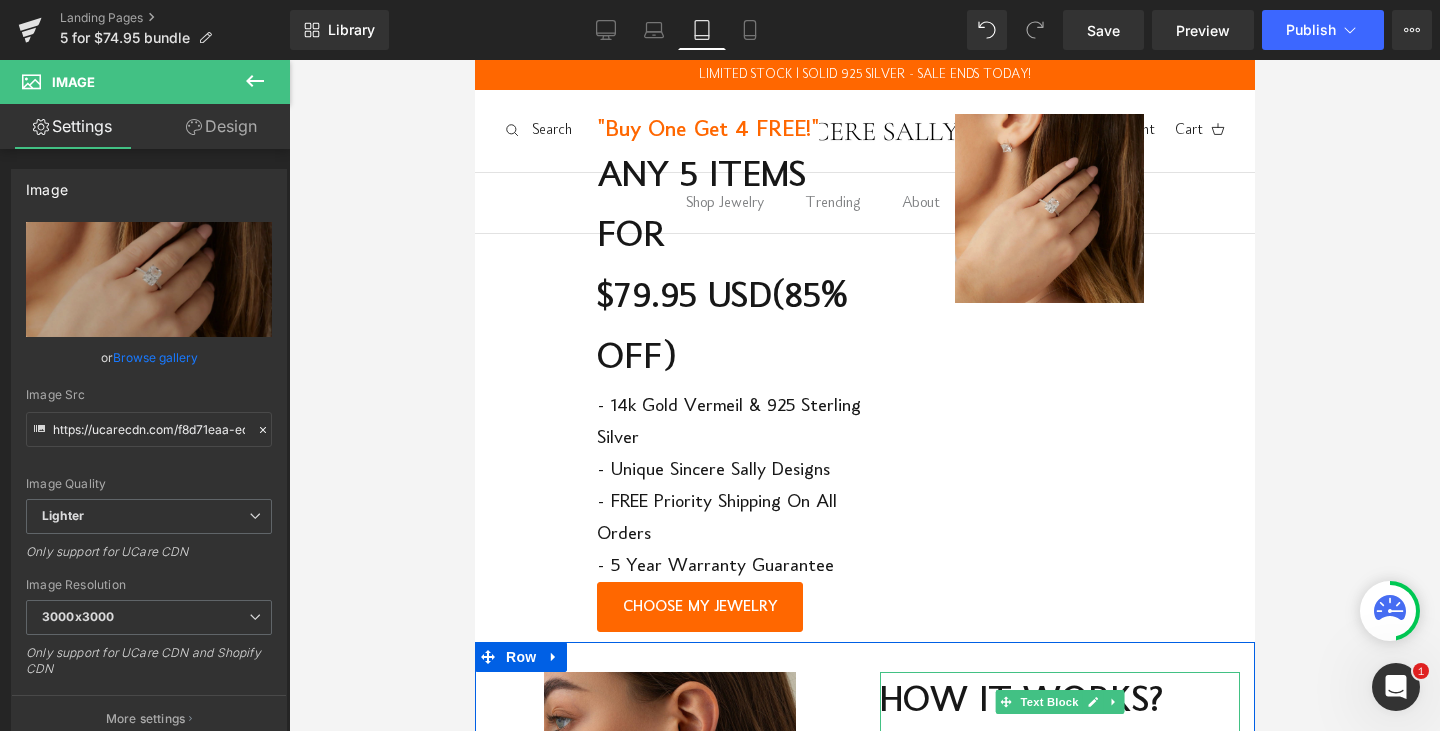 drag, startPoint x: 1055, startPoint y: 275, endPoint x: 962, endPoint y: 705, distance: 439.94205 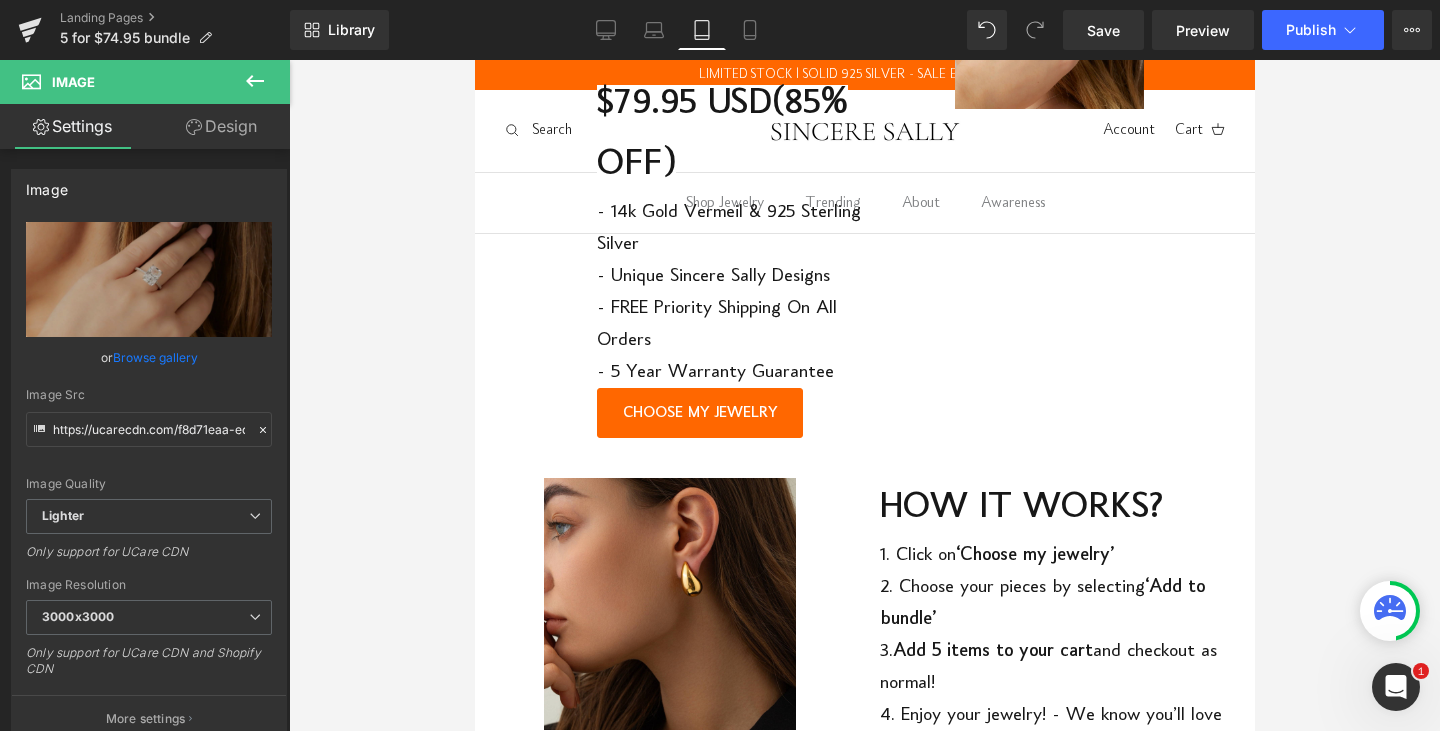 scroll, scrollTop: 0, scrollLeft: 0, axis: both 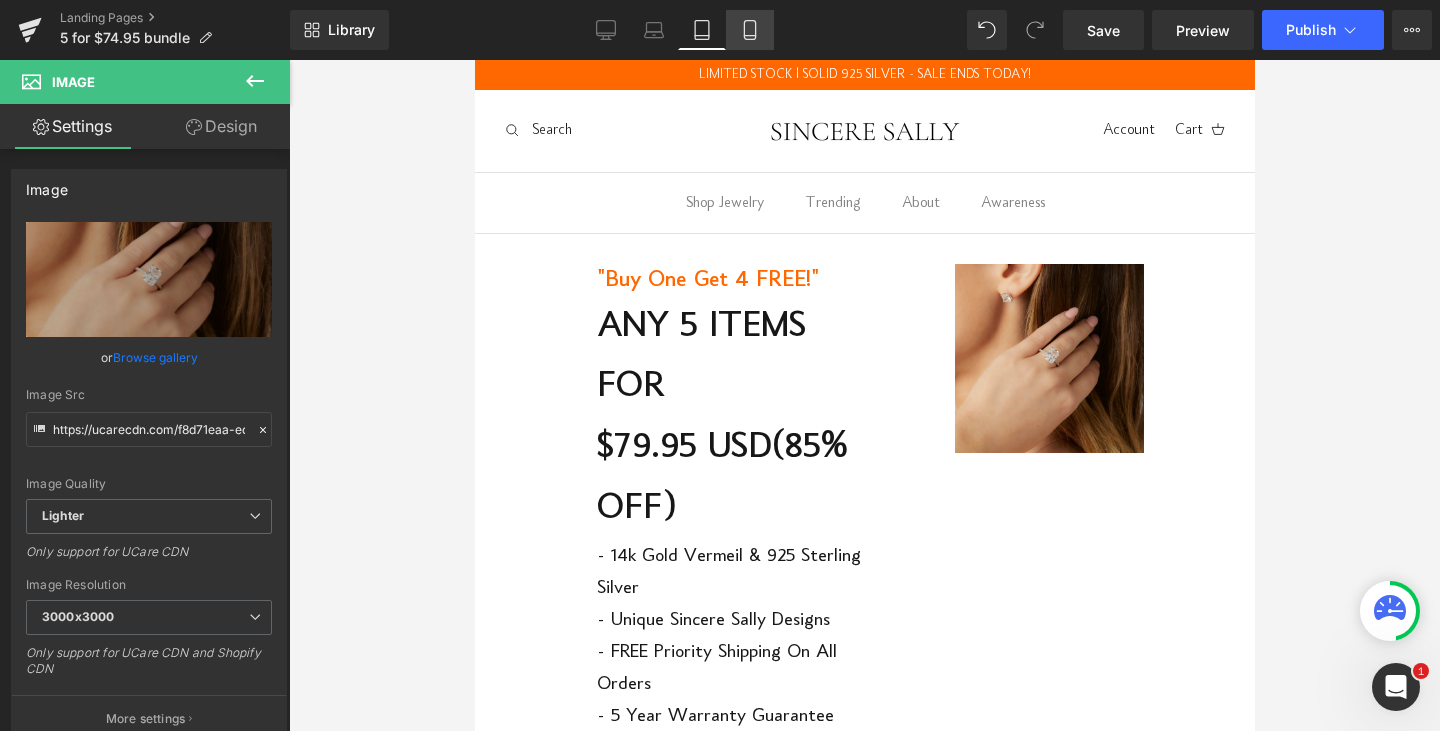 click 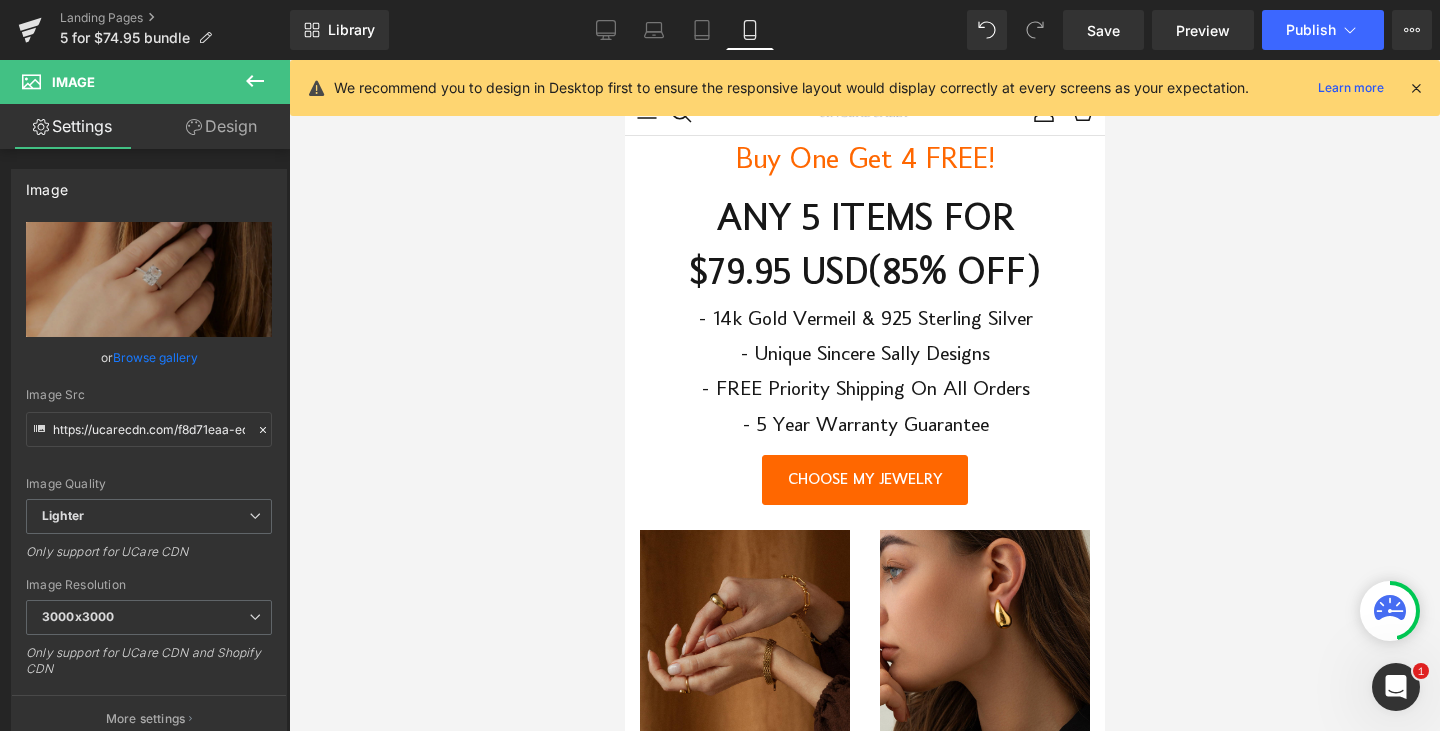 click at bounding box center [1416, 88] 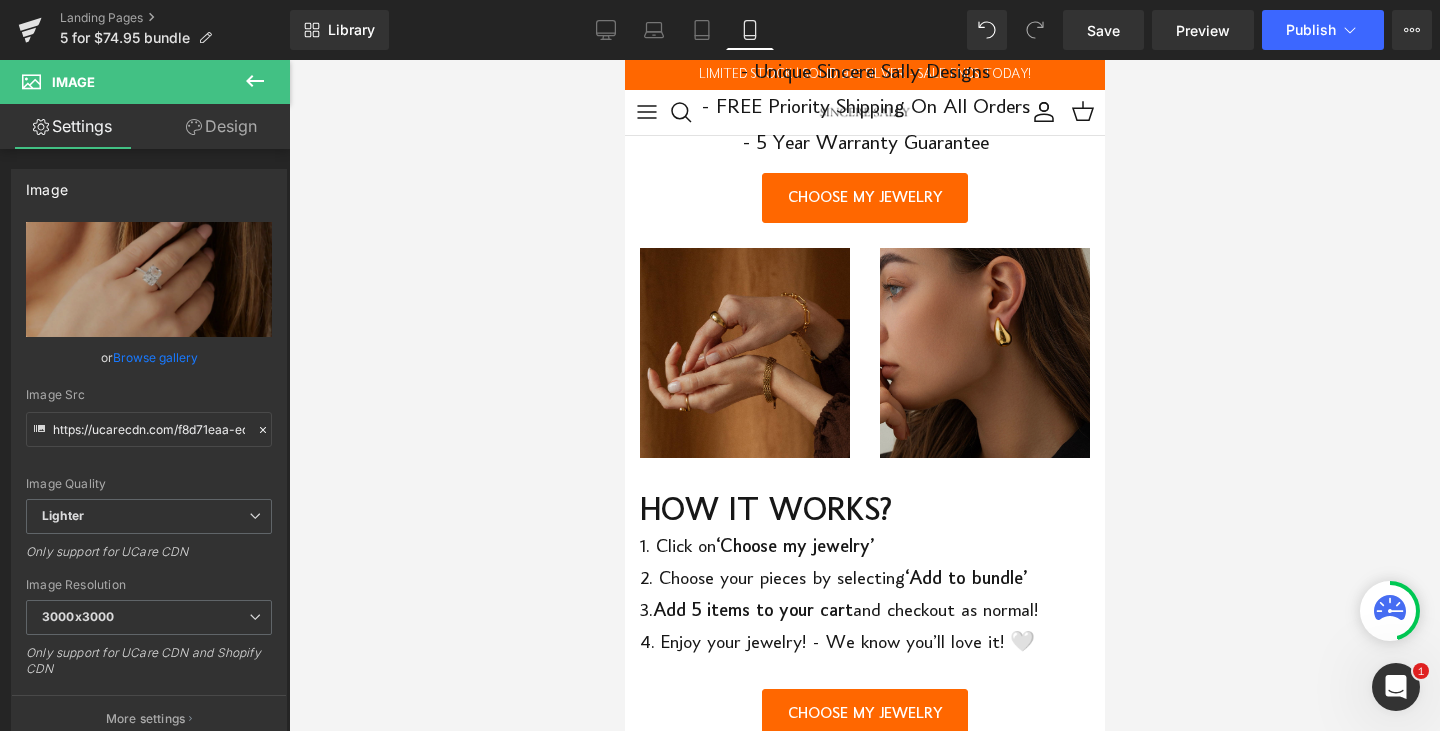 scroll, scrollTop: 284, scrollLeft: 0, axis: vertical 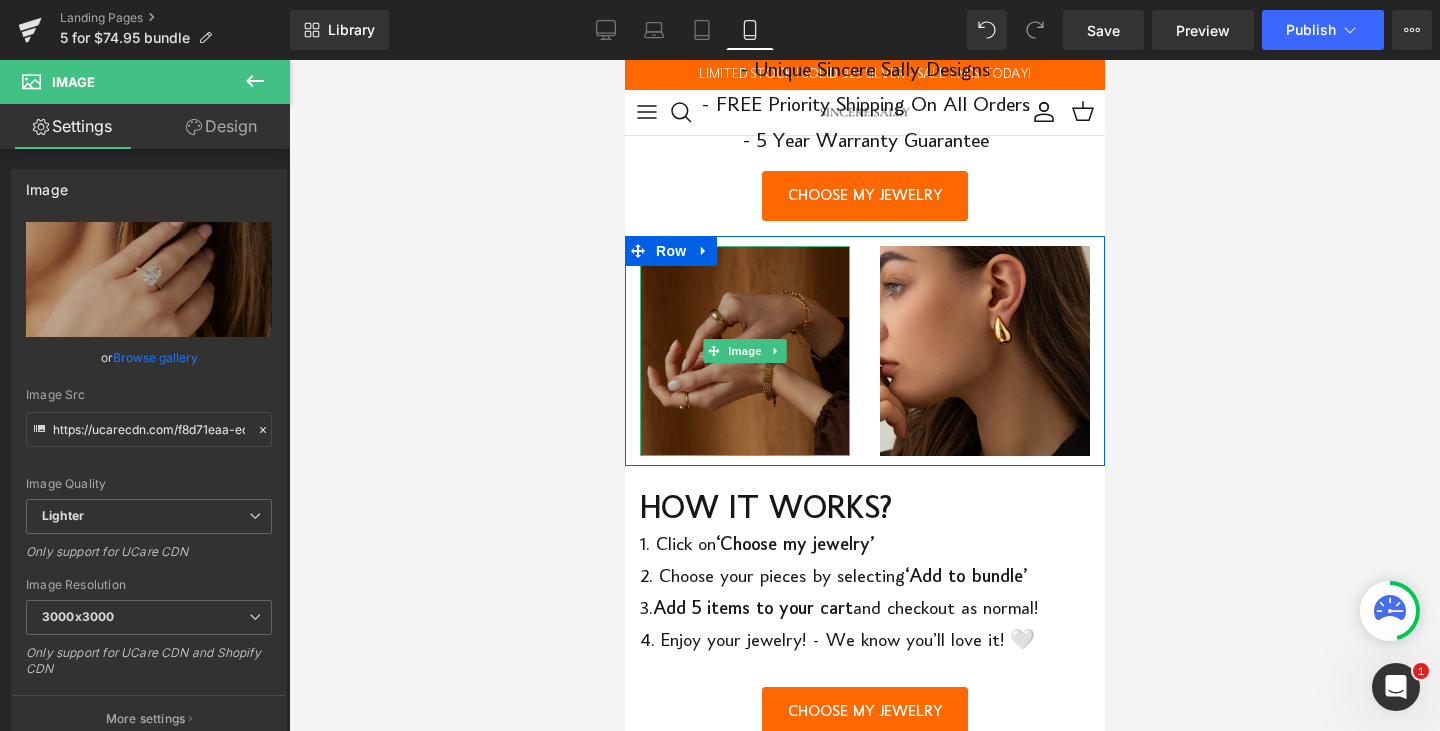 click at bounding box center [744, 351] 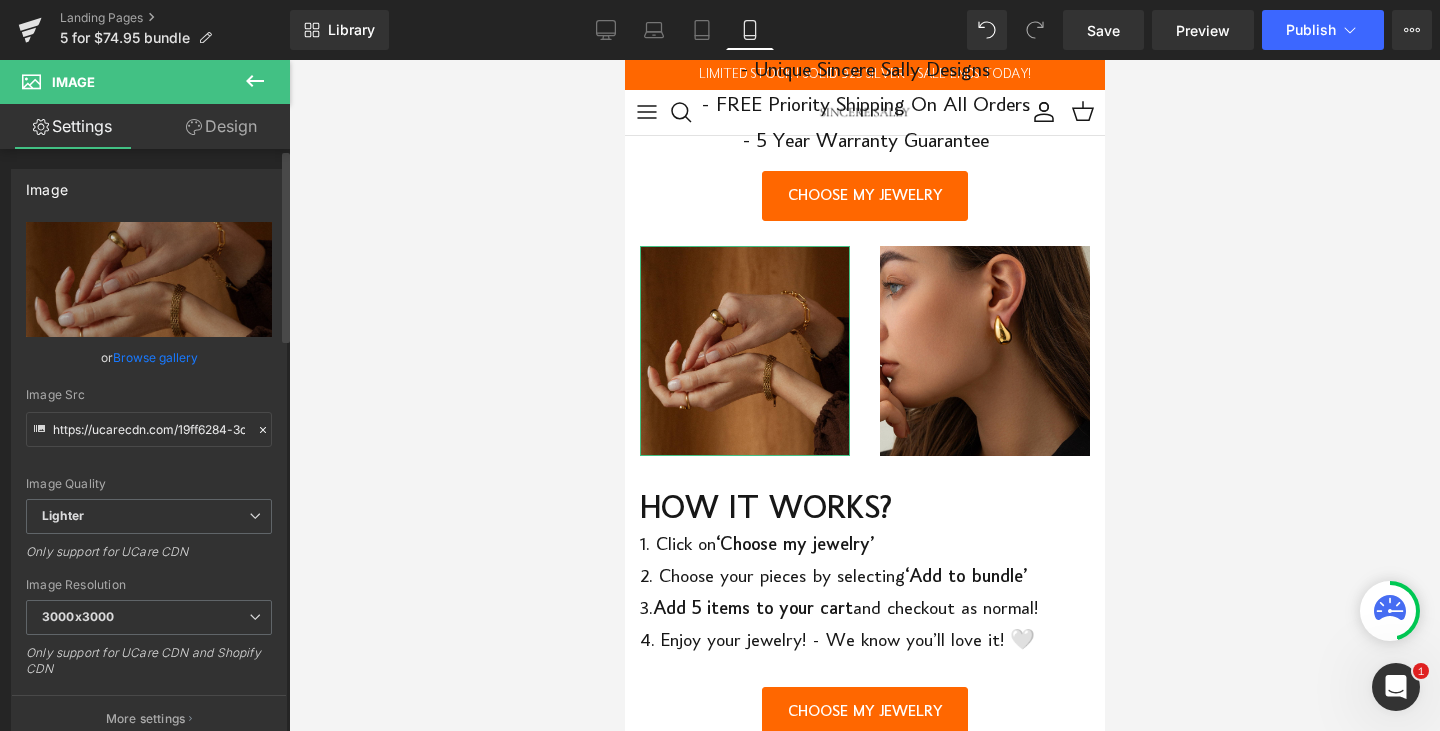 click on "Browse gallery" at bounding box center (155, 357) 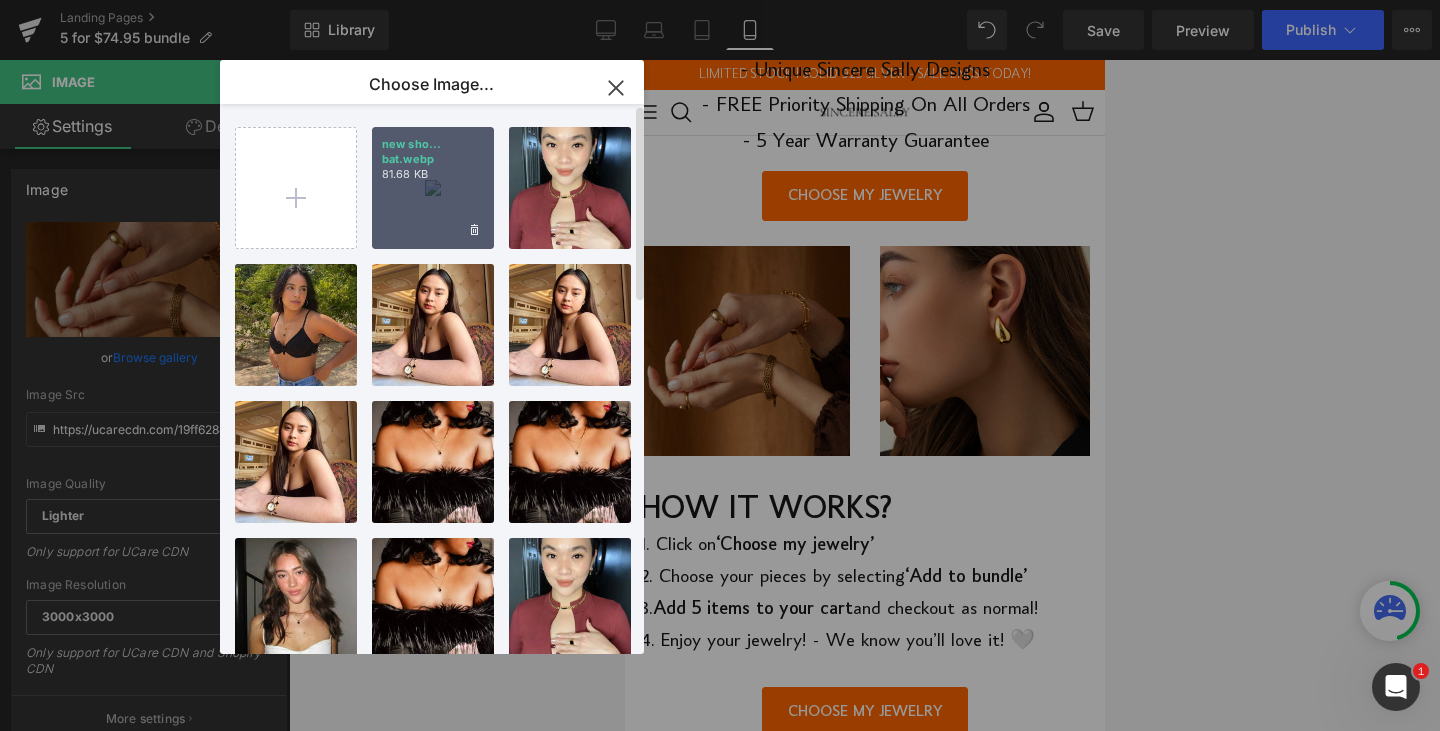click on "new sho... bat.webp 81.68 KB" at bounding box center [433, 188] 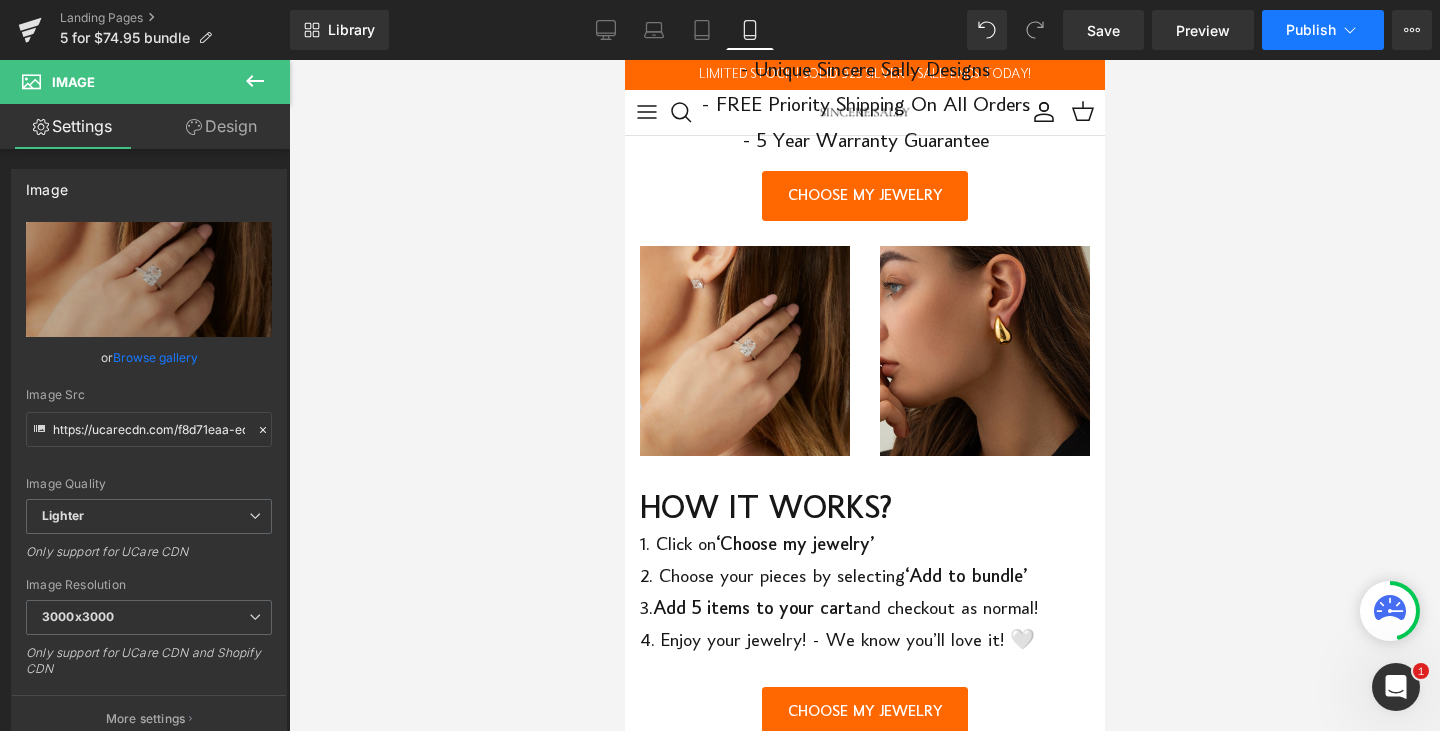 click on "Publish" at bounding box center [1311, 30] 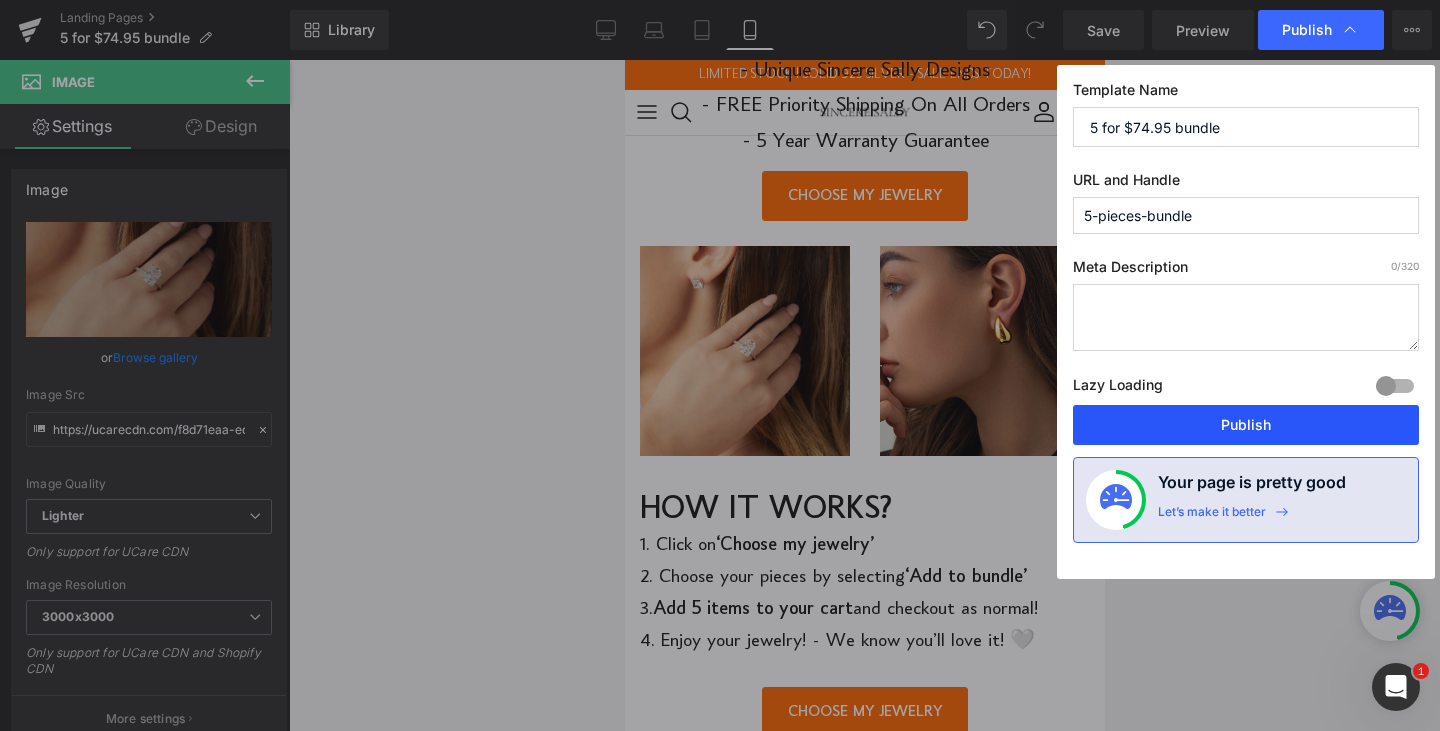 click on "Publish" at bounding box center (1246, 425) 